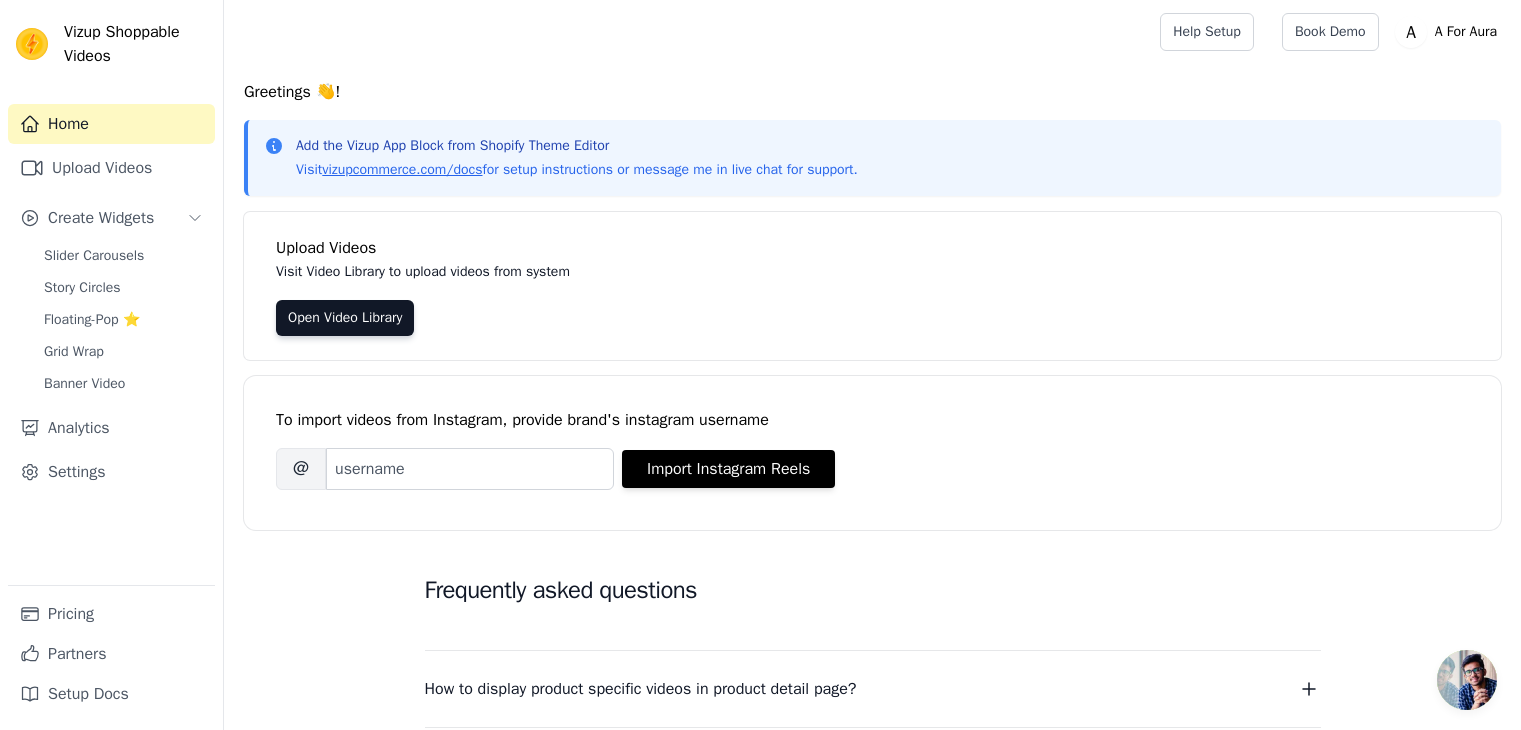 scroll, scrollTop: 0, scrollLeft: 0, axis: both 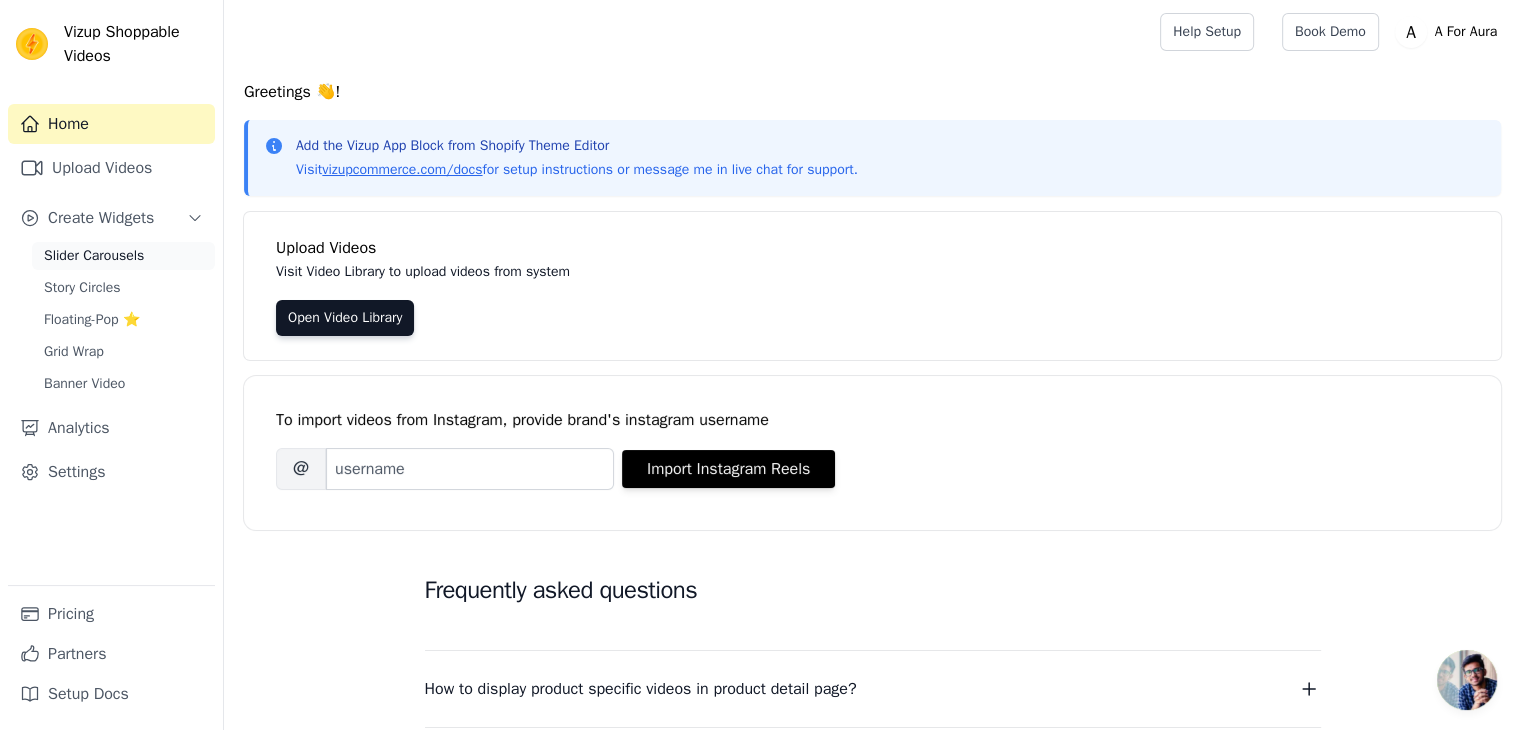 click on "Slider Carousels" at bounding box center (94, 256) 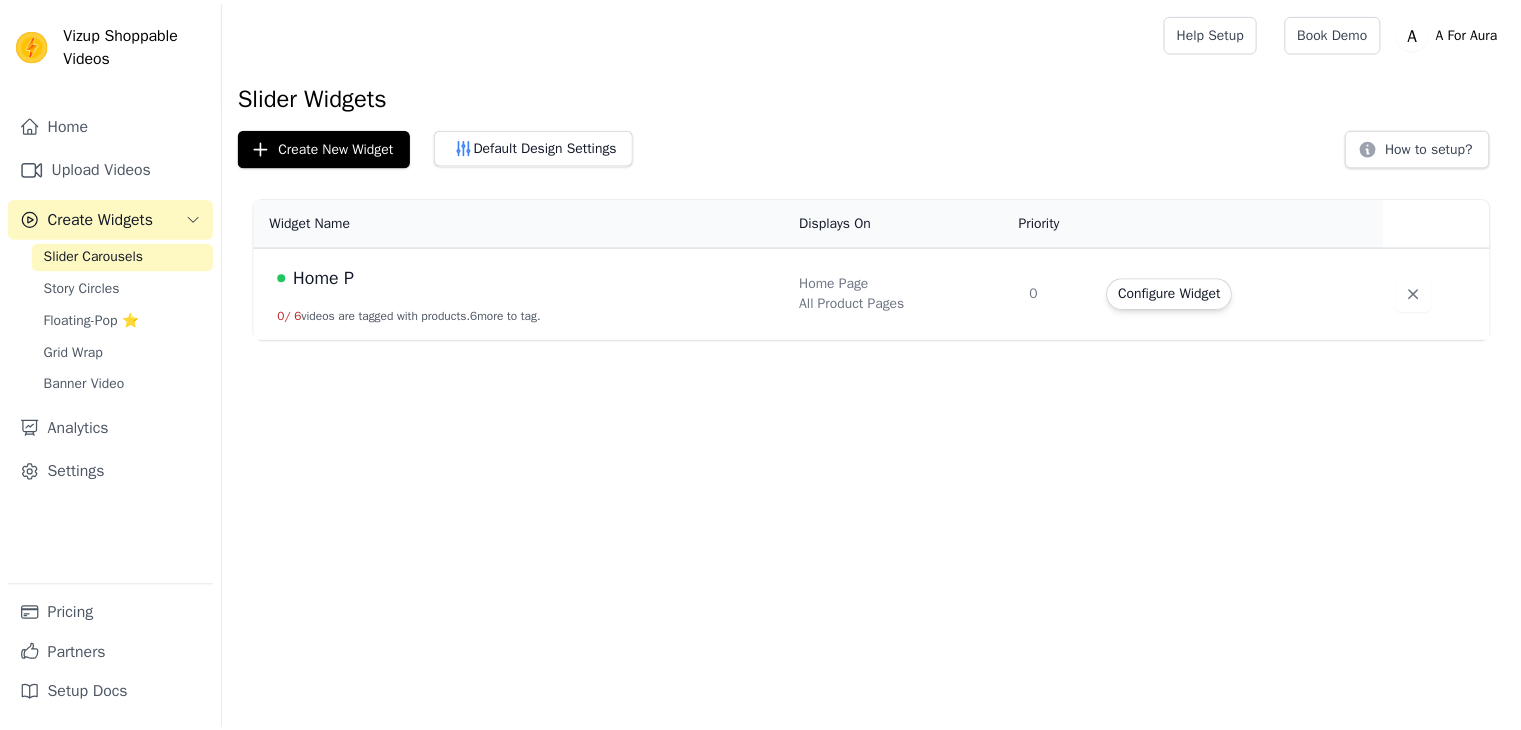 scroll, scrollTop: 0, scrollLeft: 0, axis: both 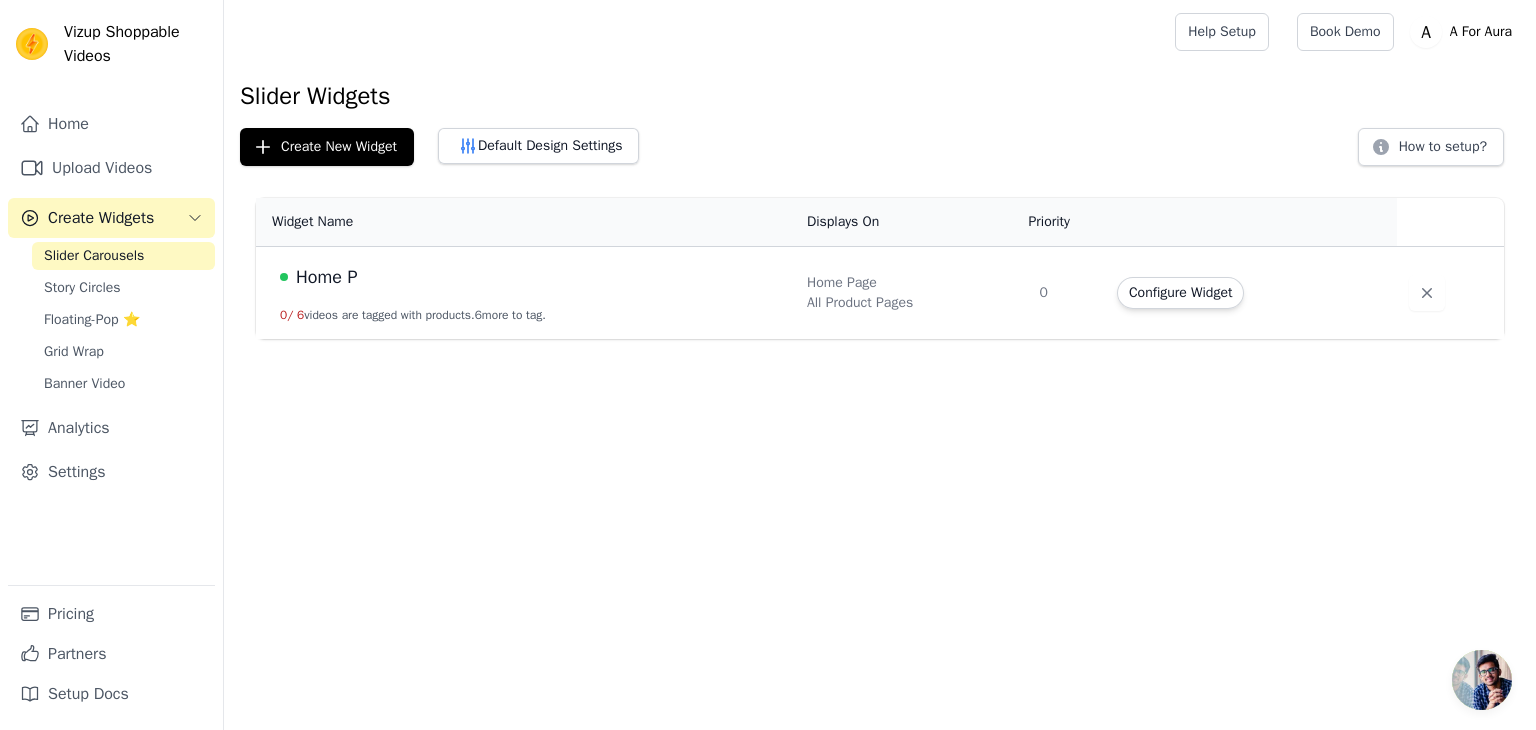 click on "Home P" at bounding box center (531, 277) 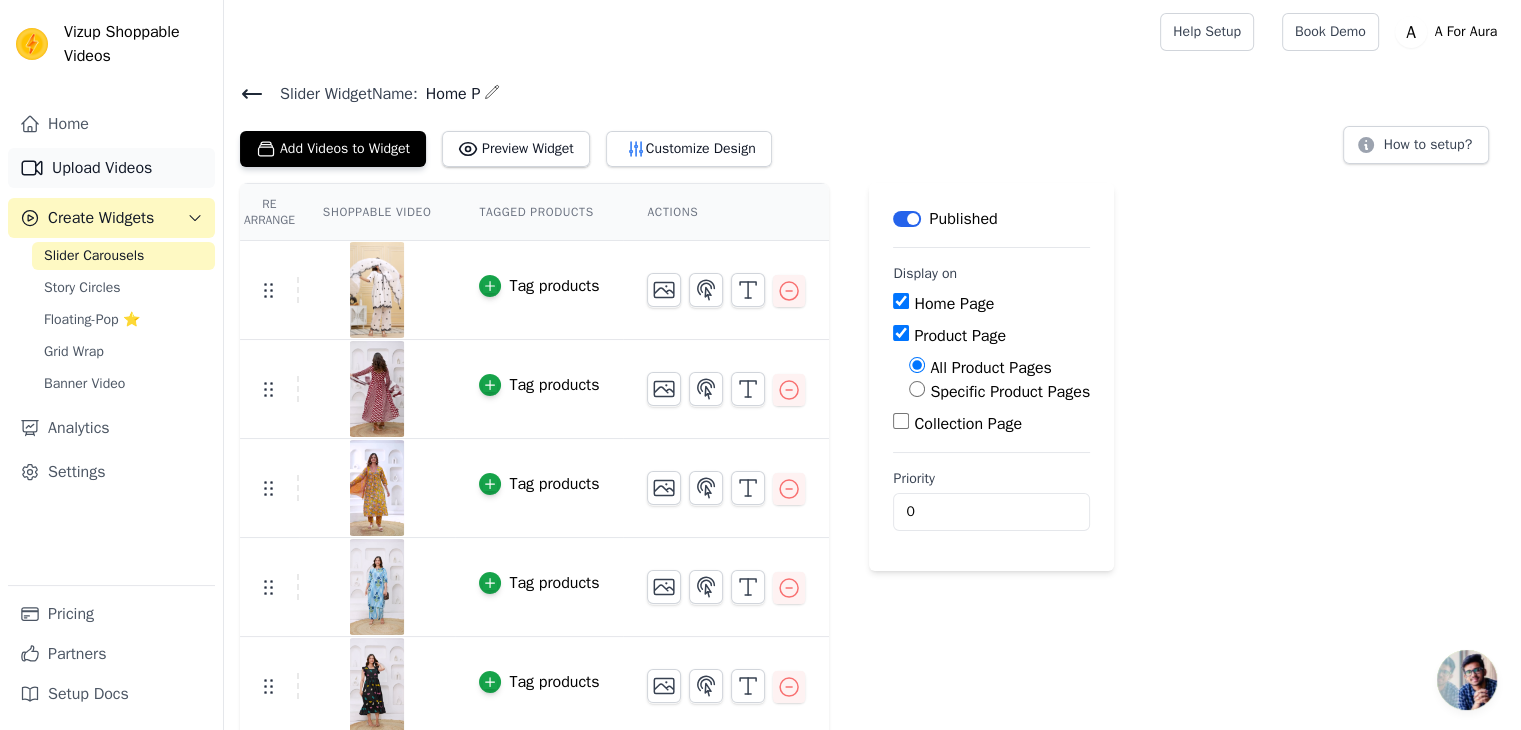 click on "Upload Videos" at bounding box center (111, 168) 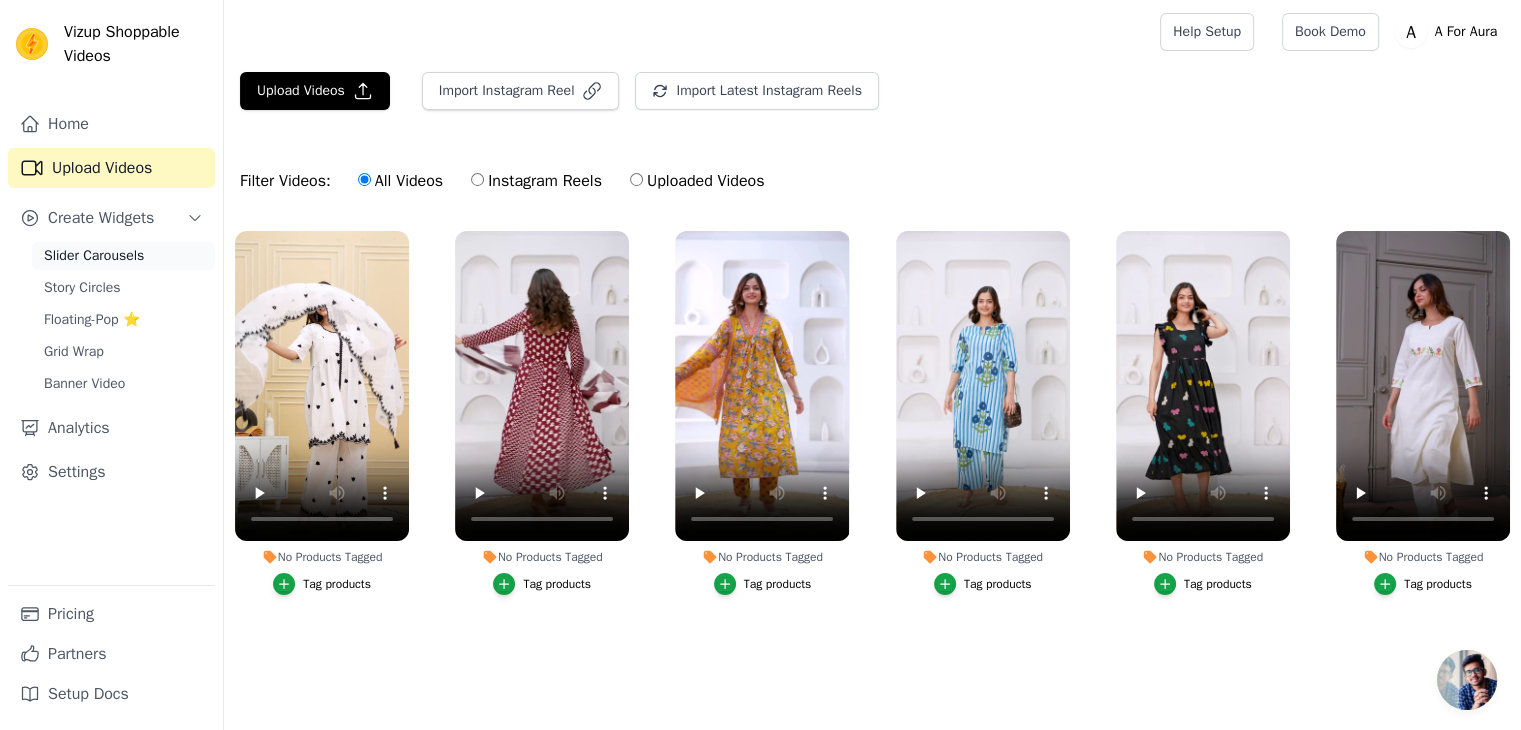 click on "Slider Carousels" at bounding box center [123, 256] 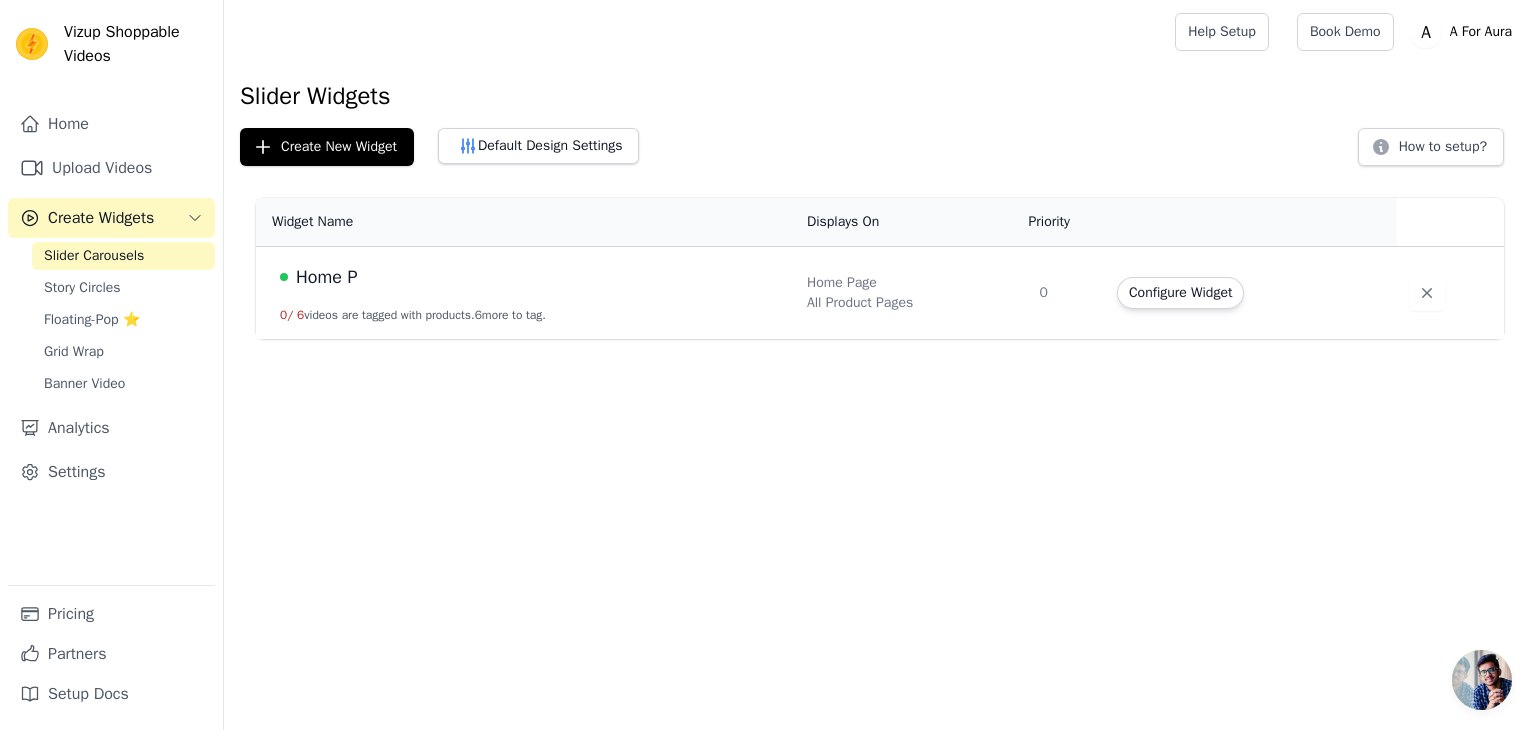click on "Home P" at bounding box center (327, 277) 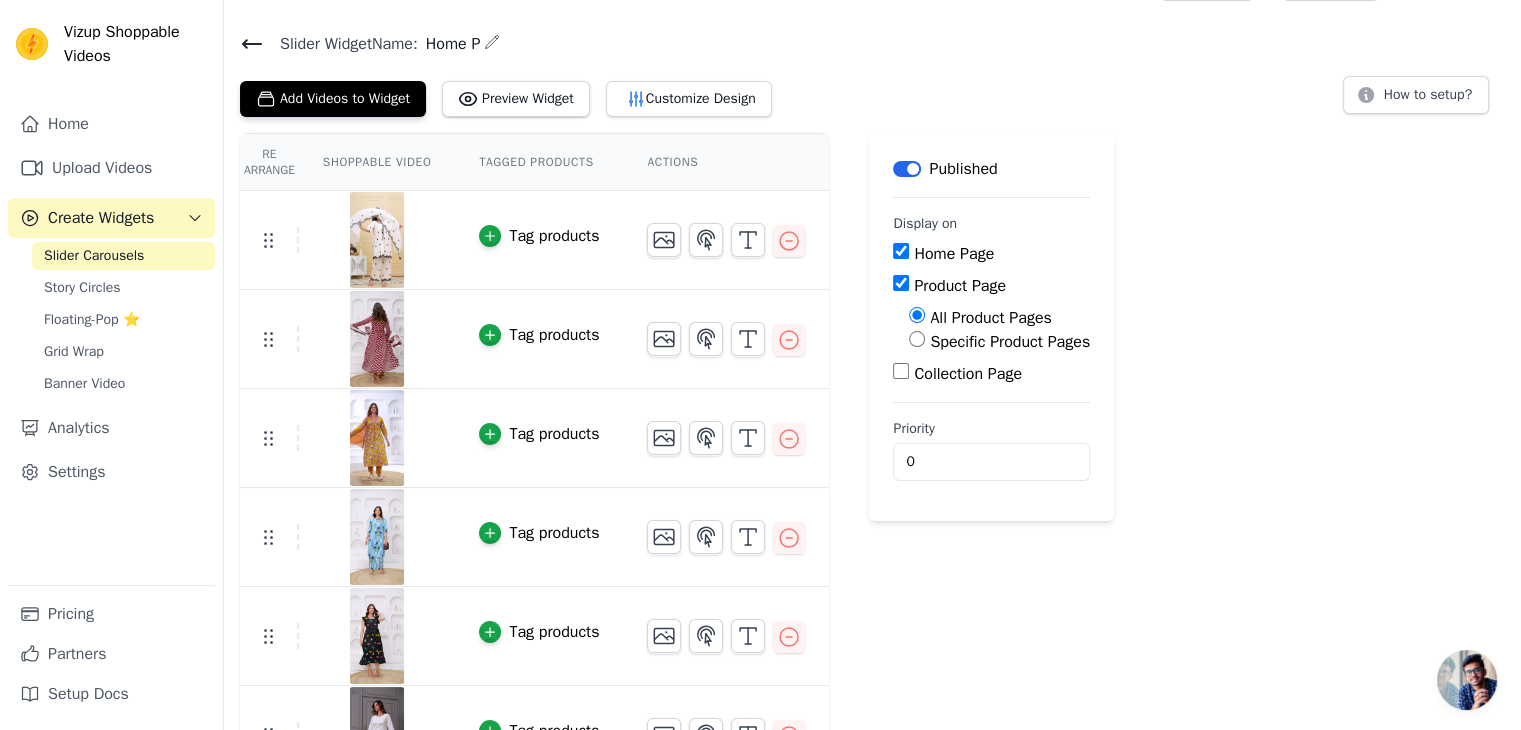 scroll, scrollTop: 102, scrollLeft: 0, axis: vertical 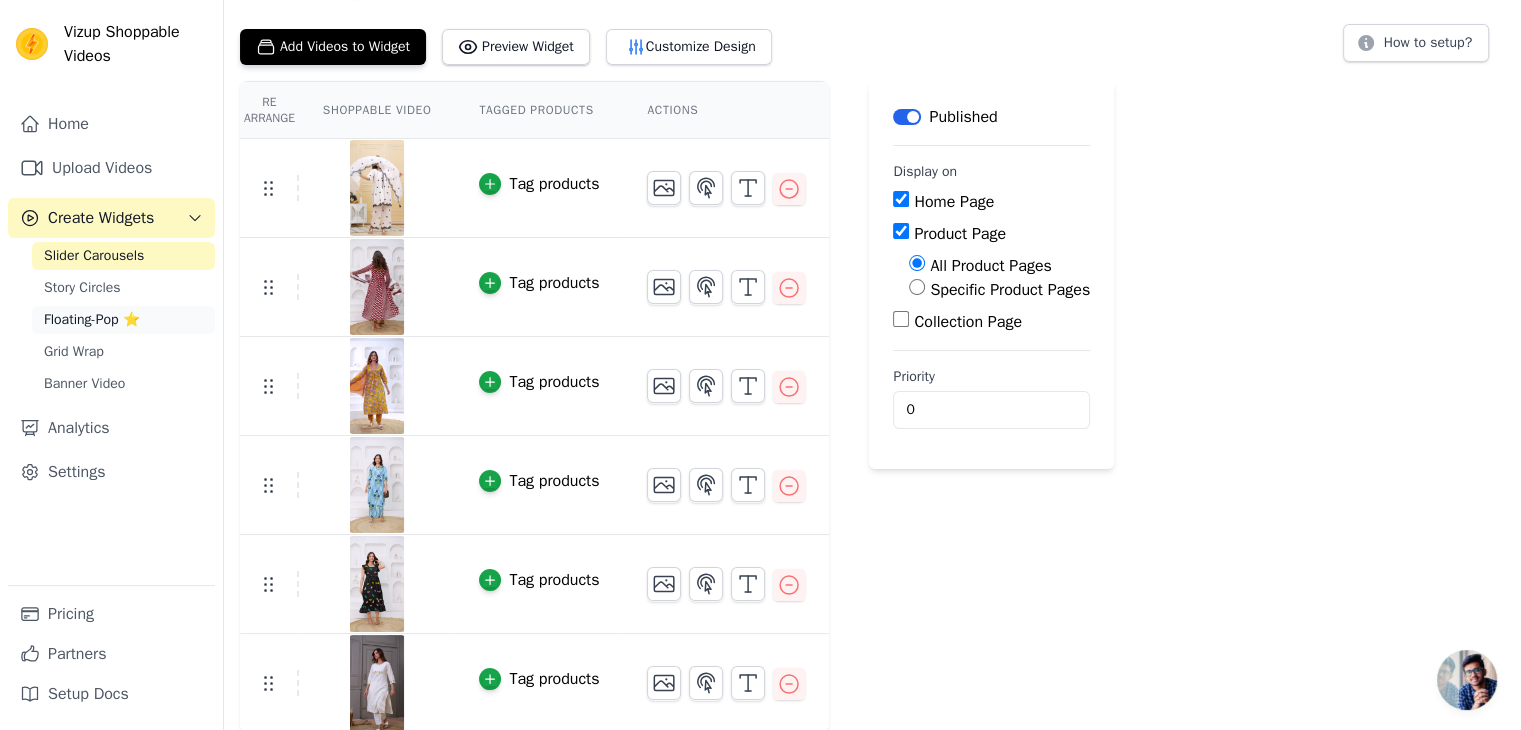 click on "Floating-Pop ⭐" at bounding box center [92, 320] 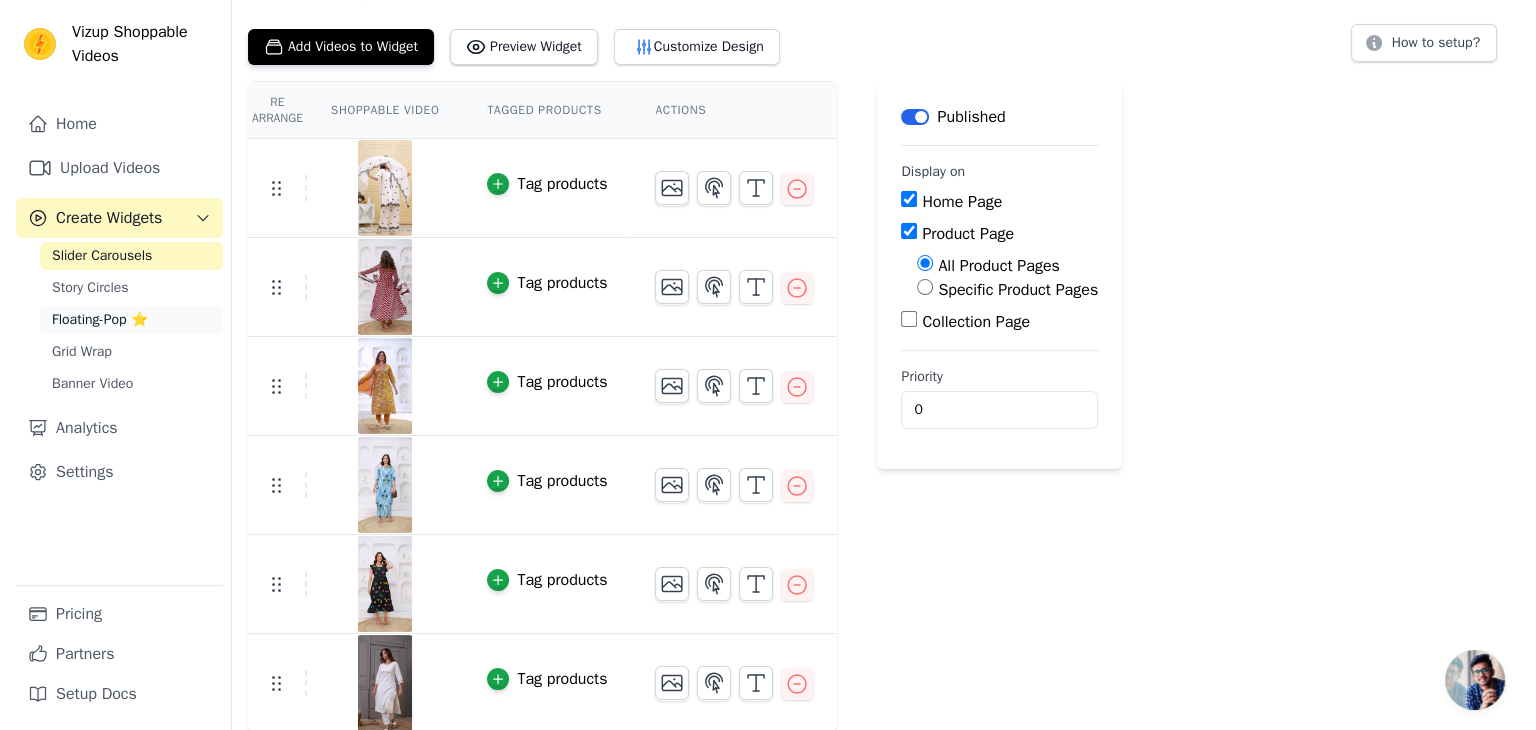 scroll, scrollTop: 0, scrollLeft: 0, axis: both 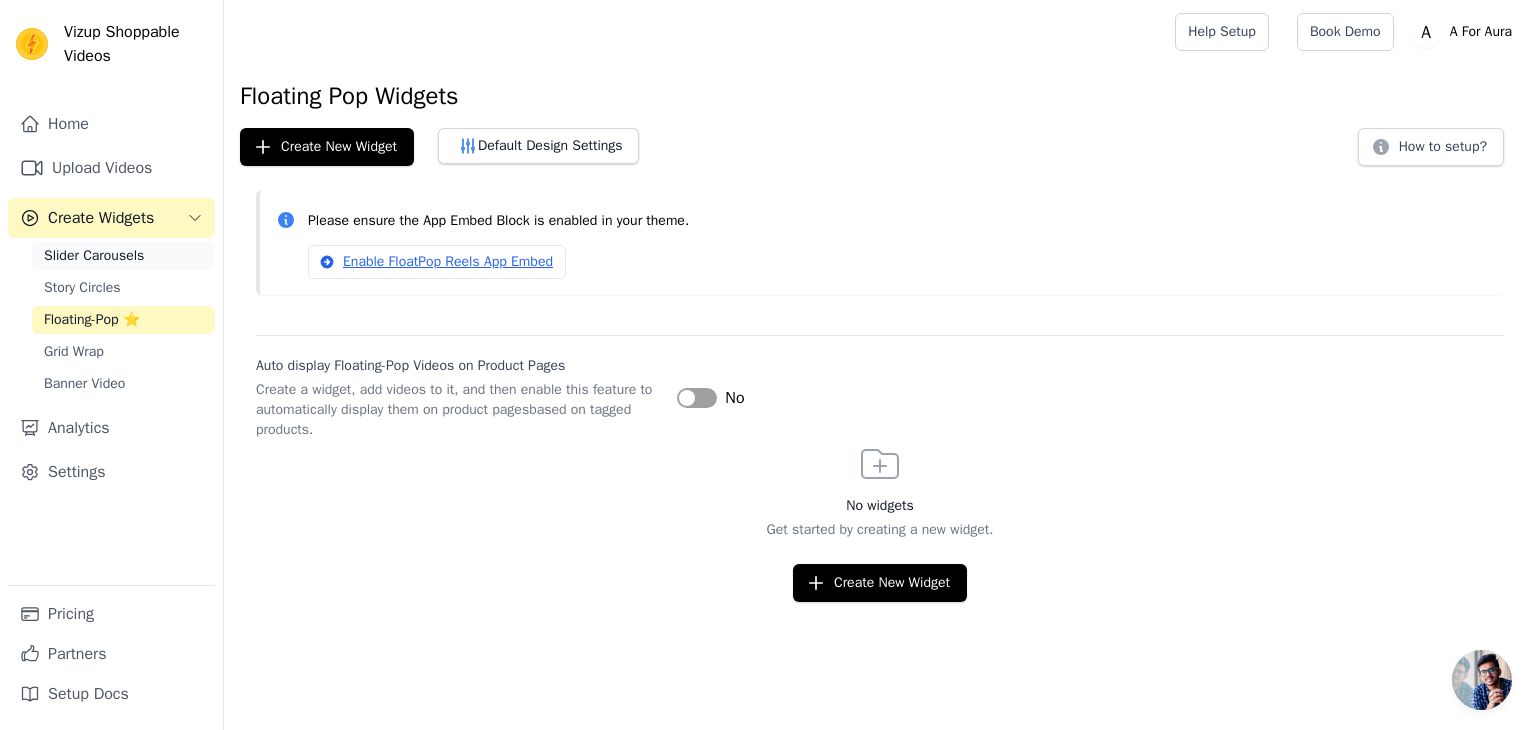 click on "Slider Carousels" at bounding box center [94, 256] 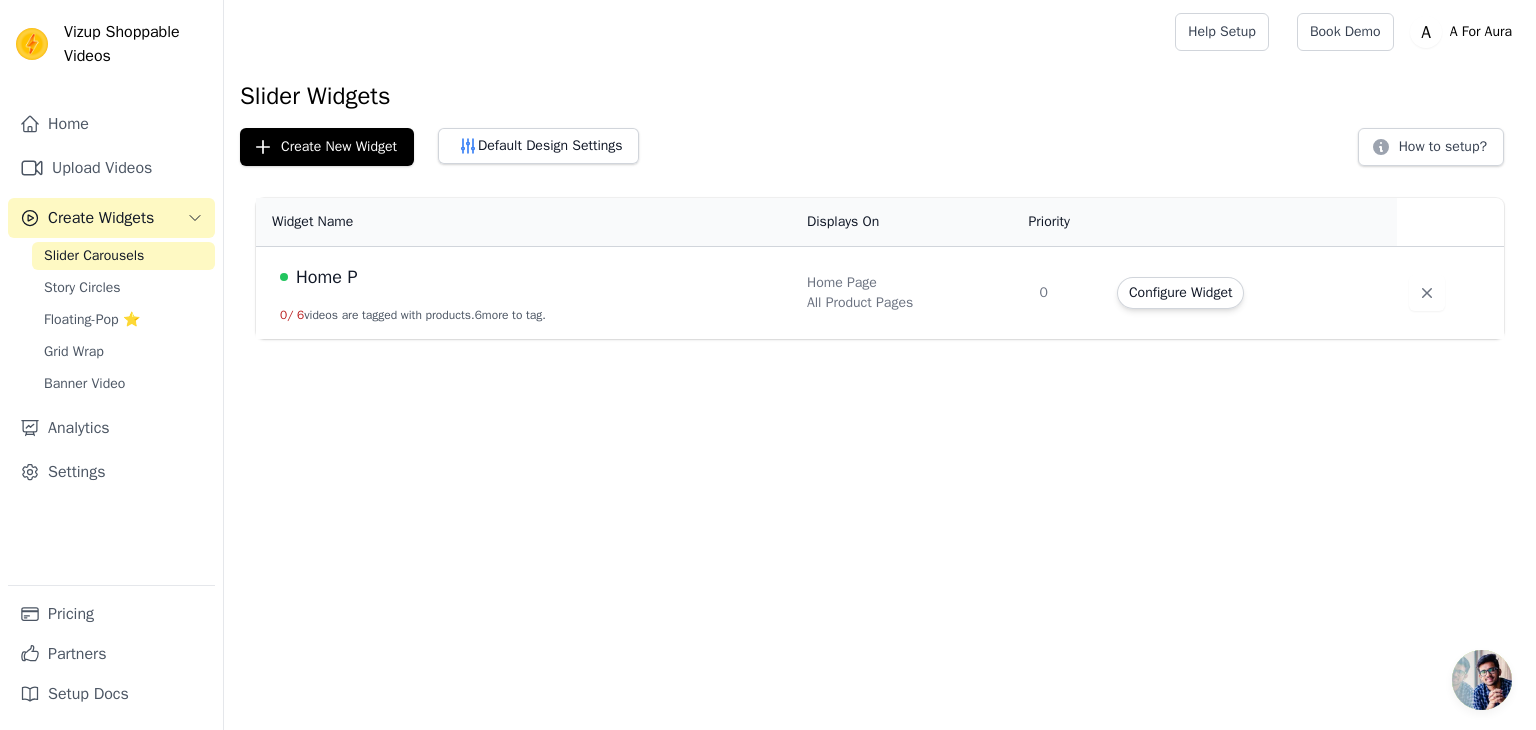 click on "Home P   0  /   6  videos are tagged with products.
6  more to tag." at bounding box center (525, 293) 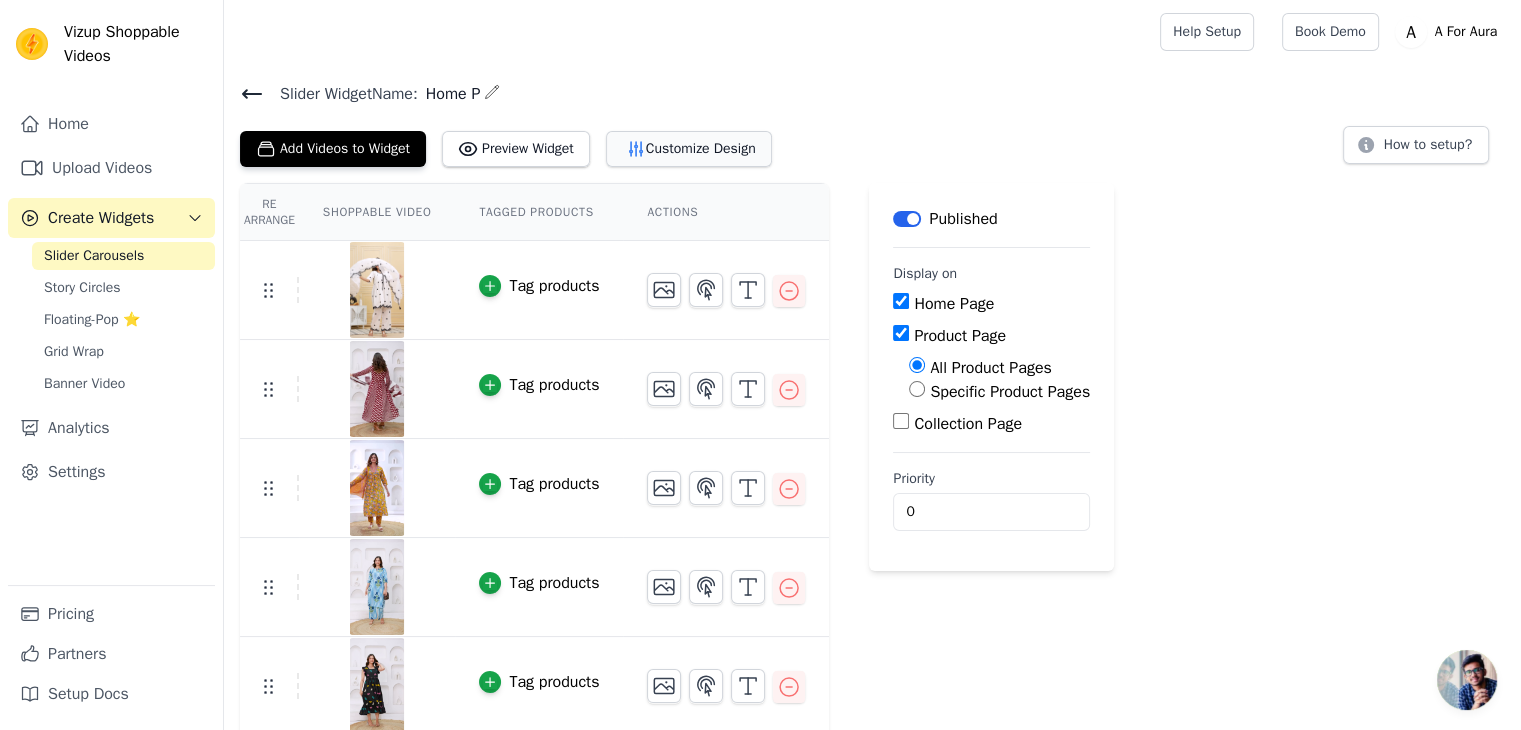 click on "Customize Design" at bounding box center (689, 149) 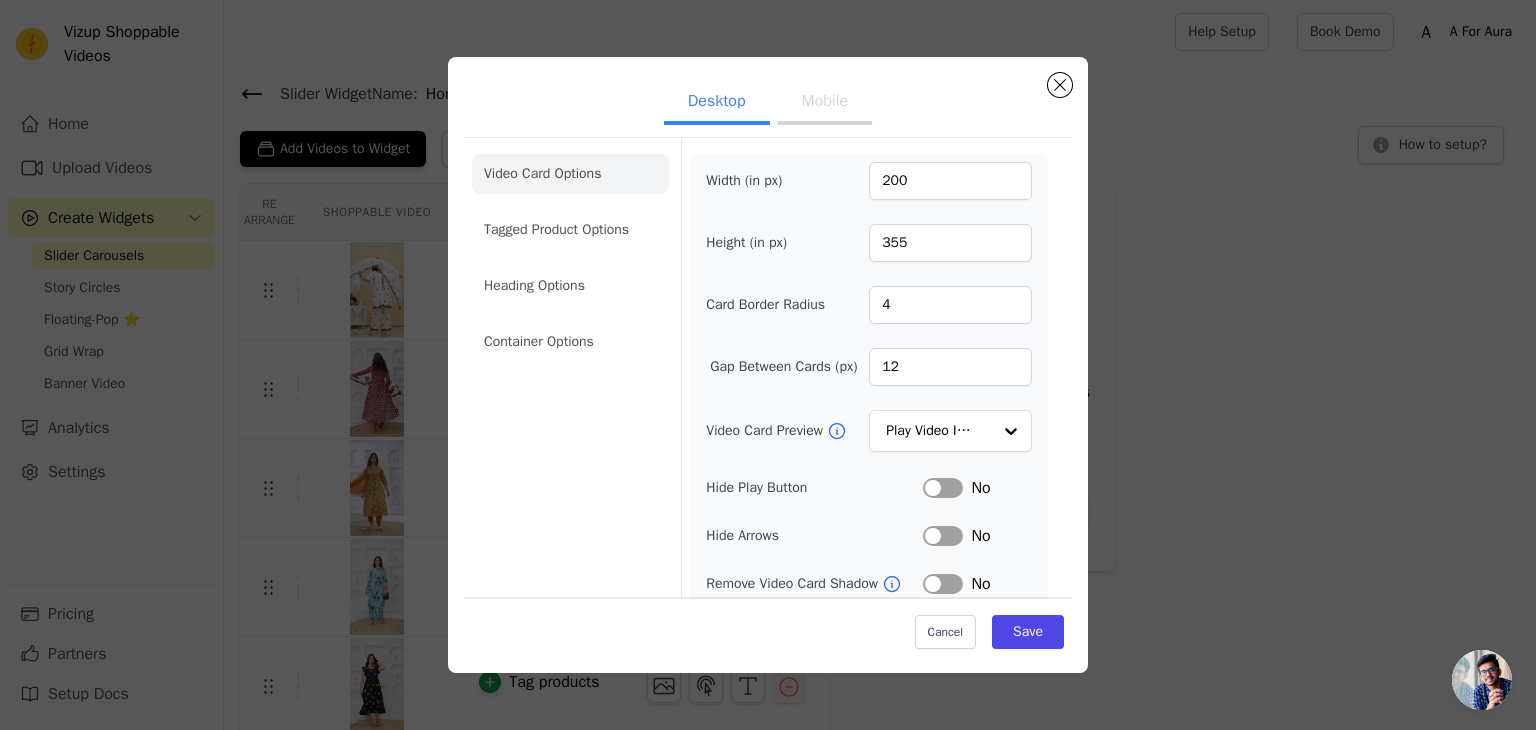type 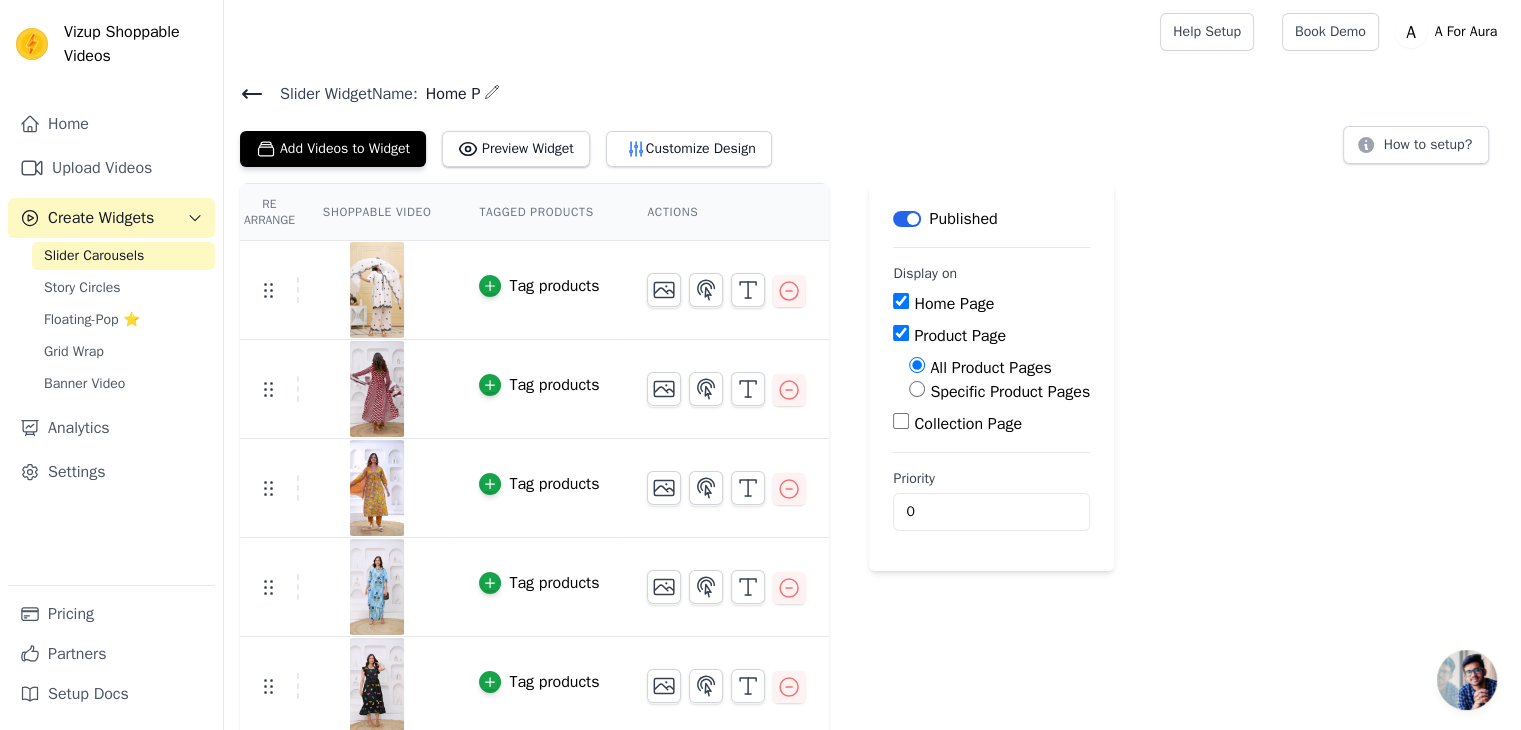 click on "Banner Video" at bounding box center [84, 384] 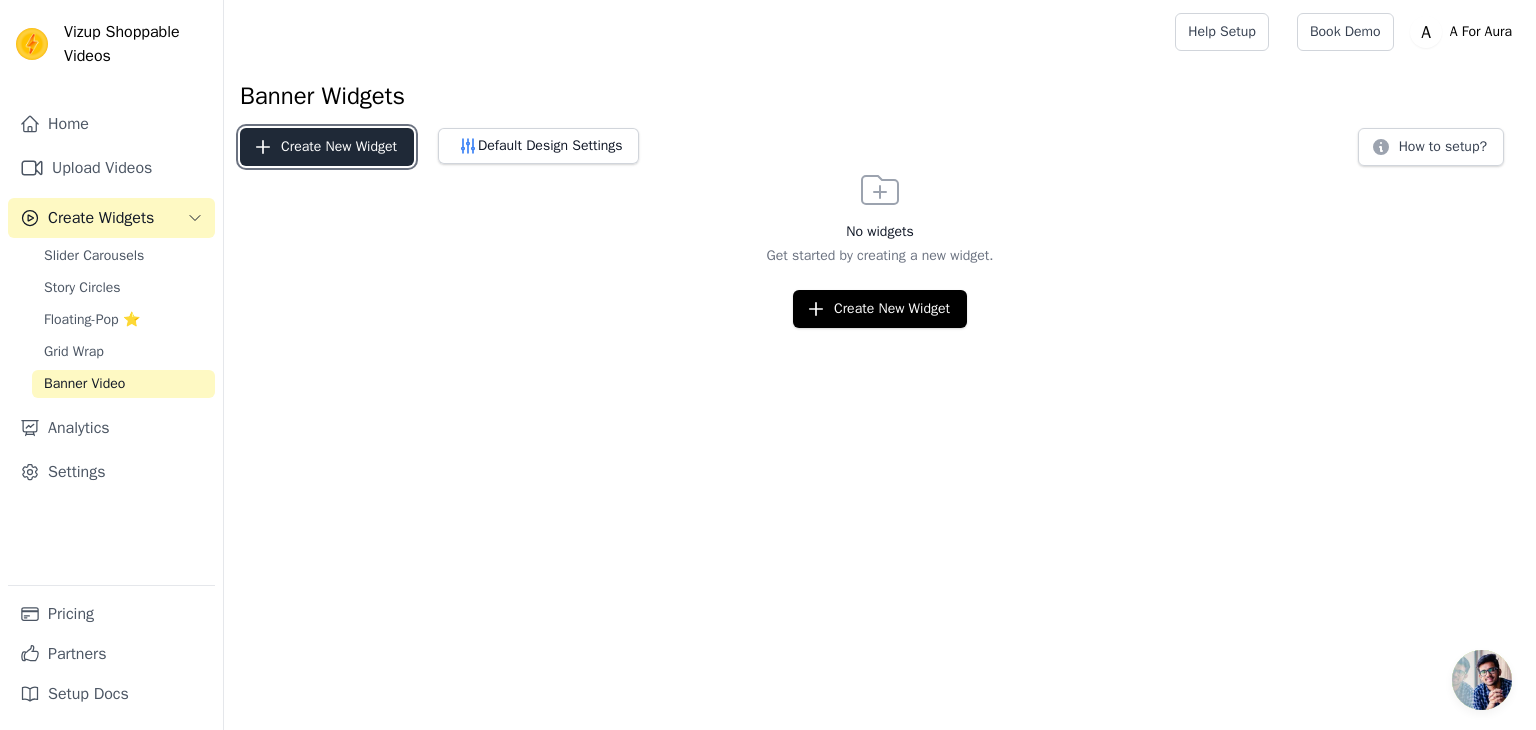 click on "Create New Widget" at bounding box center (327, 147) 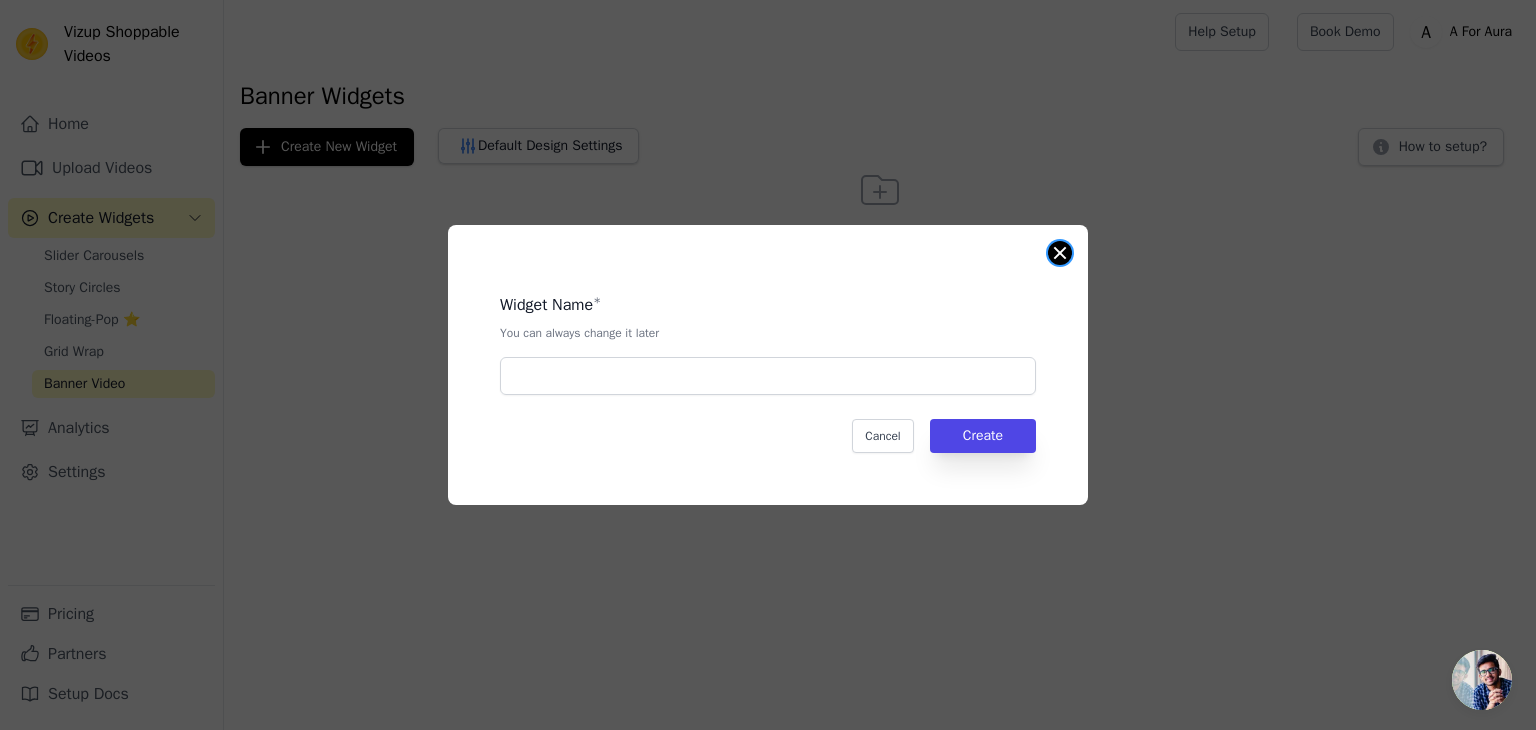 click on "Widget Name   *   You can always change it later       Cancel   Create" at bounding box center (768, 365) 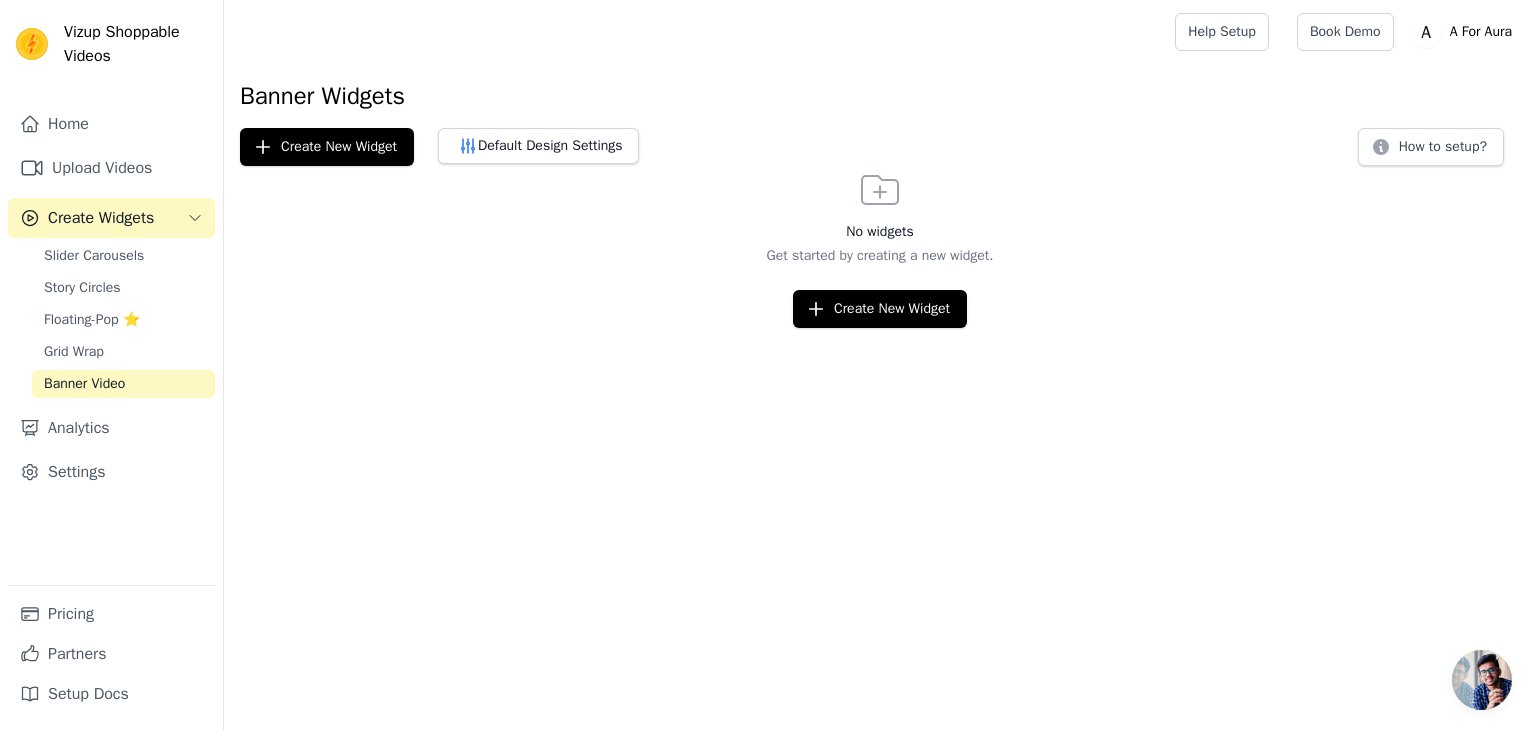 click on "Vizup Shoppable Videos
Home
Upload Videos       Create Widgets     Slider Carousels   Story Circles   Floating-Pop ⭐   Grid Wrap   Banner Video
Analytics
Settings
Pricing
Partners
Setup Docs   Open sidebar       Help Setup     Book Demo   Open user menu" at bounding box center (768, 164) 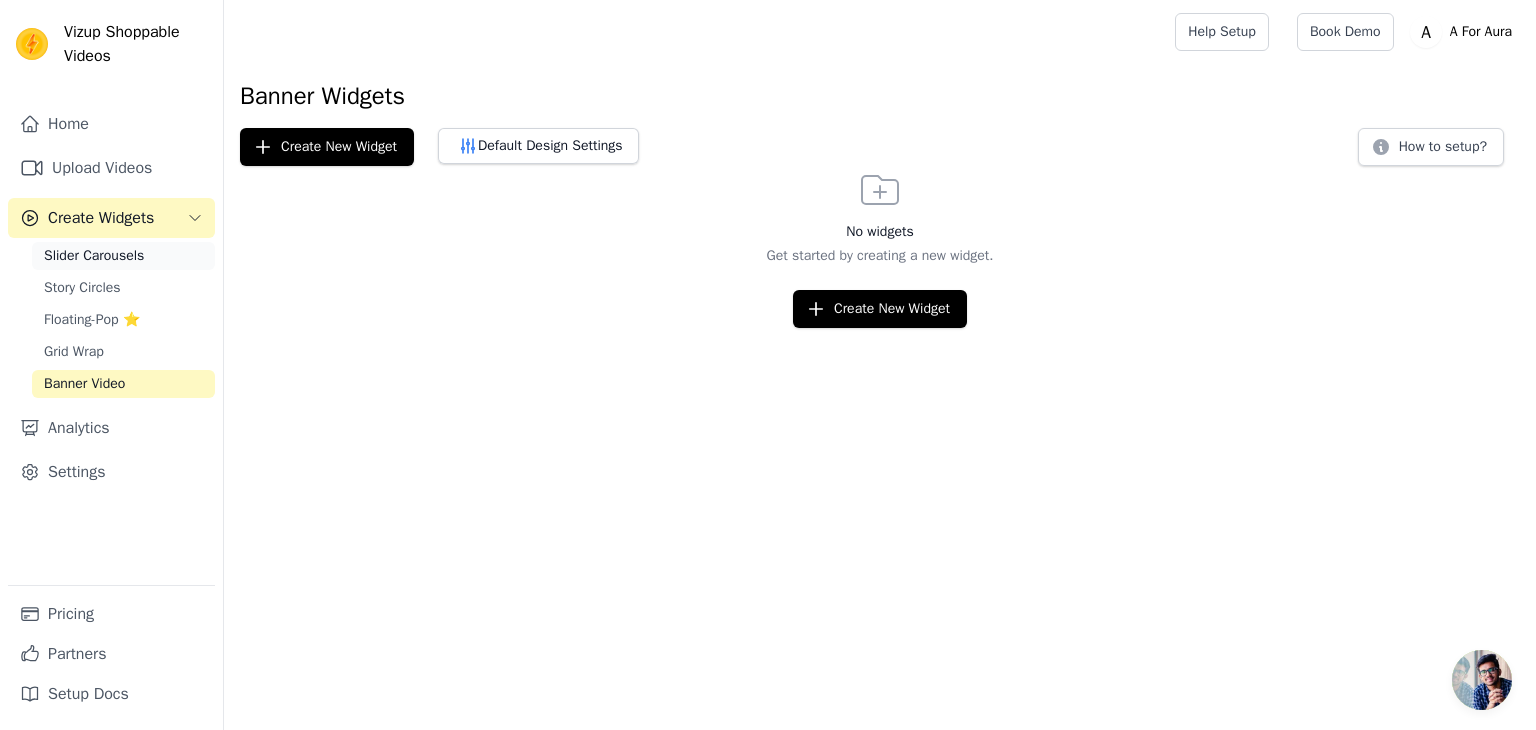 click on "Slider Carousels" at bounding box center [94, 256] 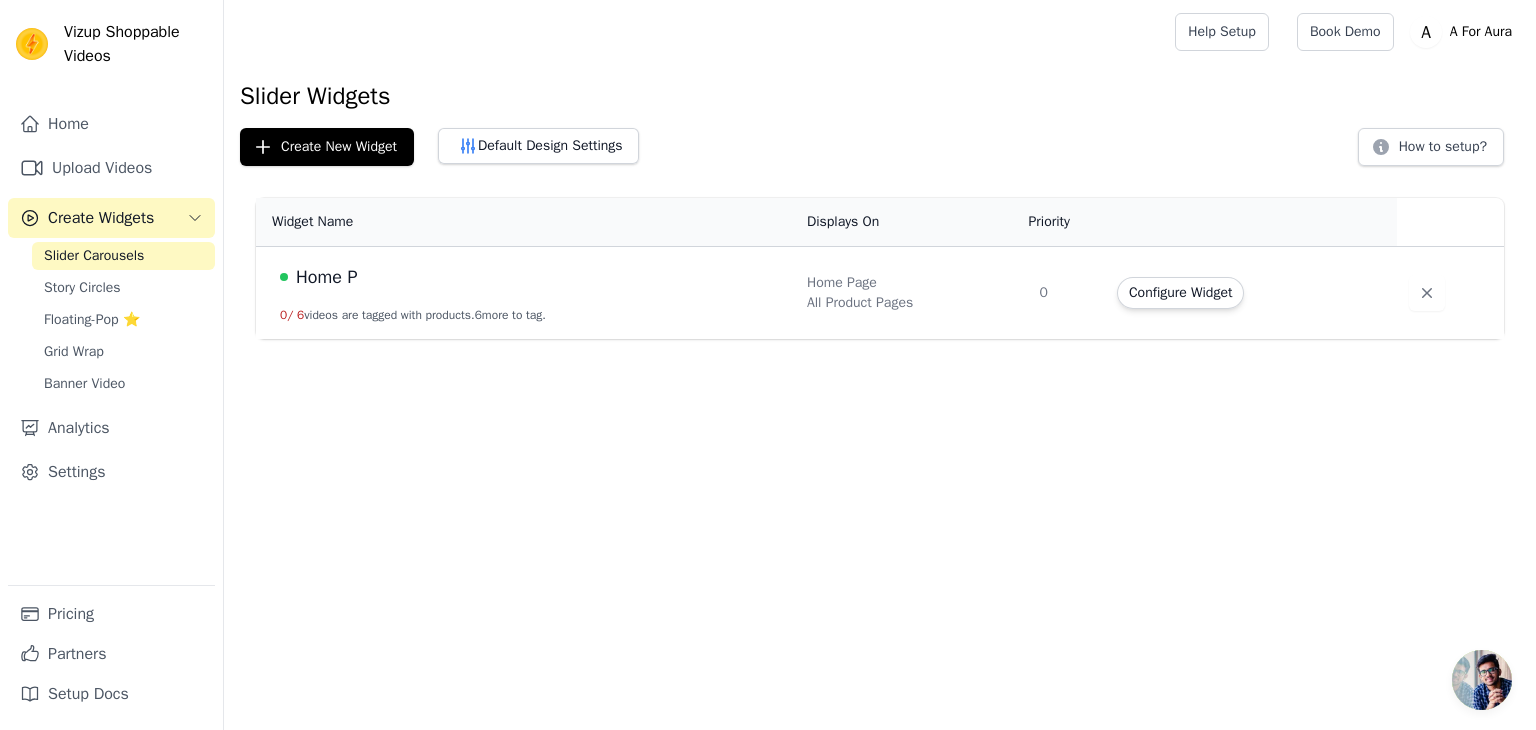 click on "Home P" at bounding box center (327, 277) 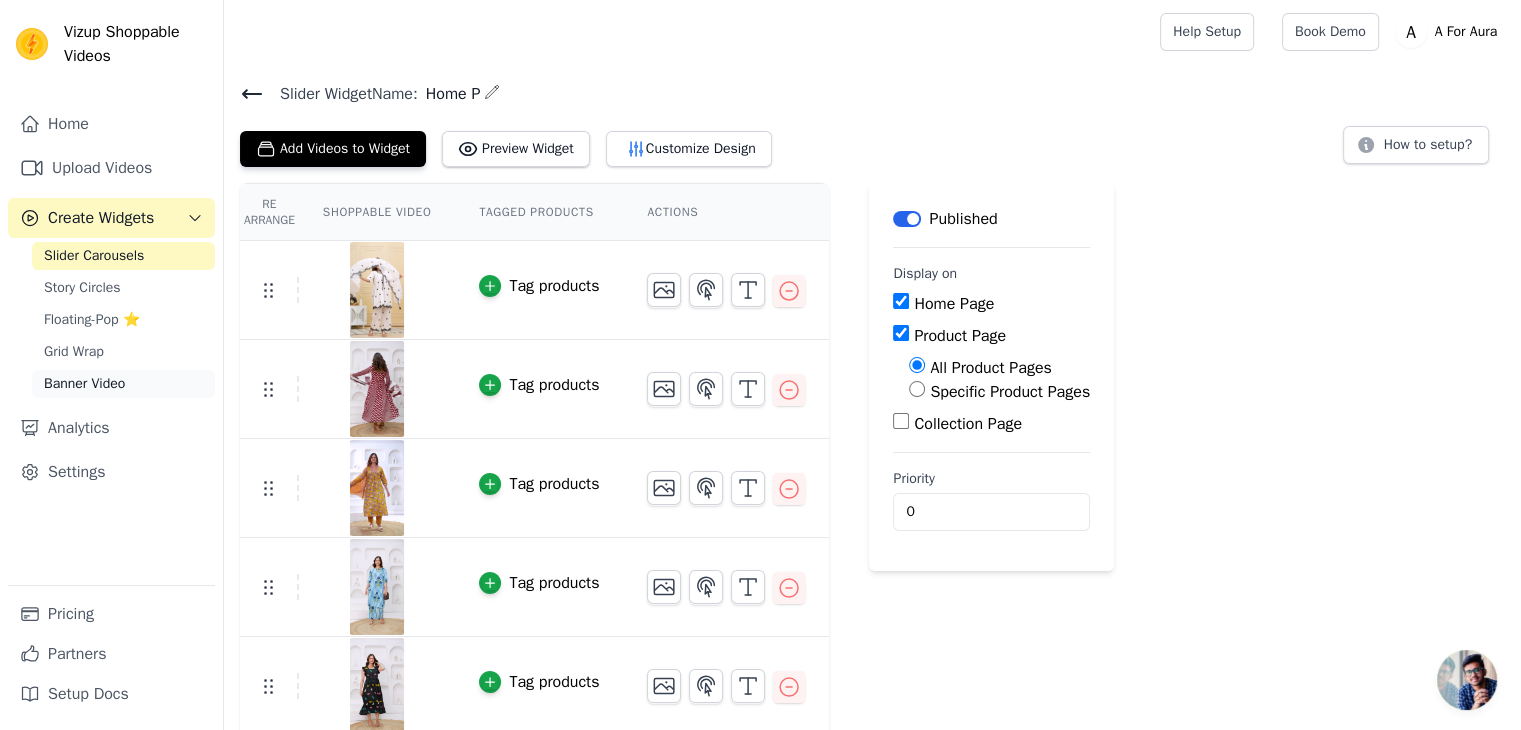 click on "Banner Video" at bounding box center [84, 384] 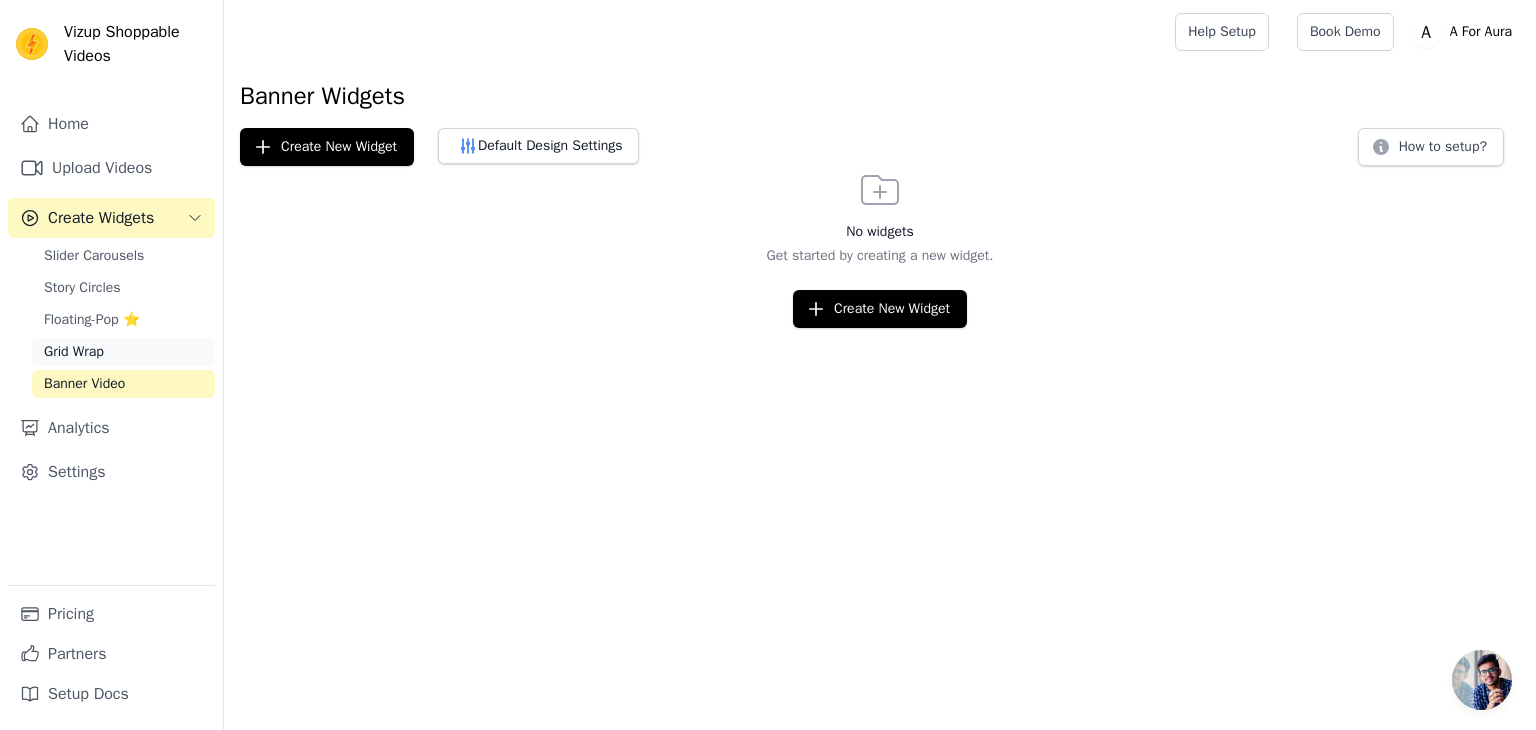 click on "Grid Wrap" at bounding box center [74, 352] 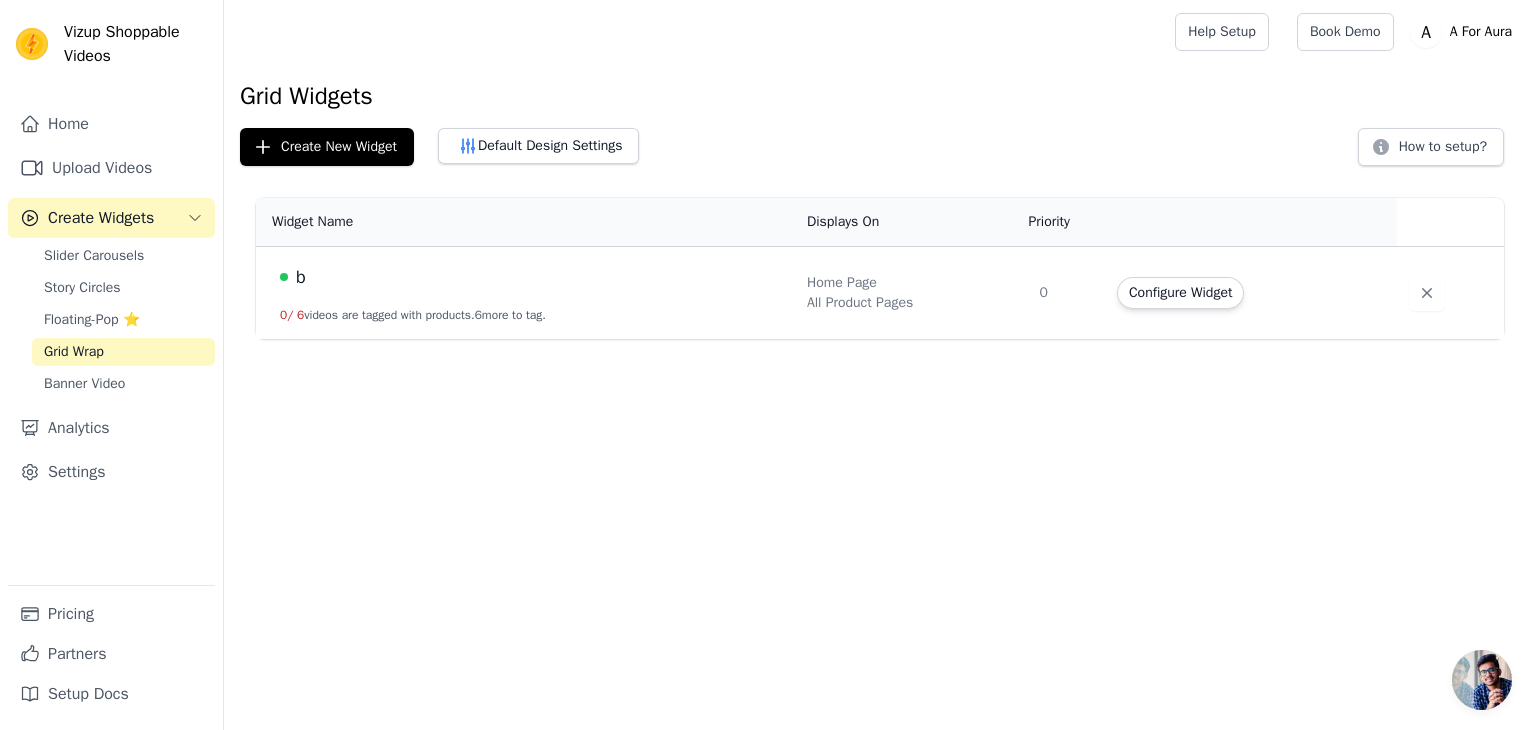click on "b" at bounding box center (301, 277) 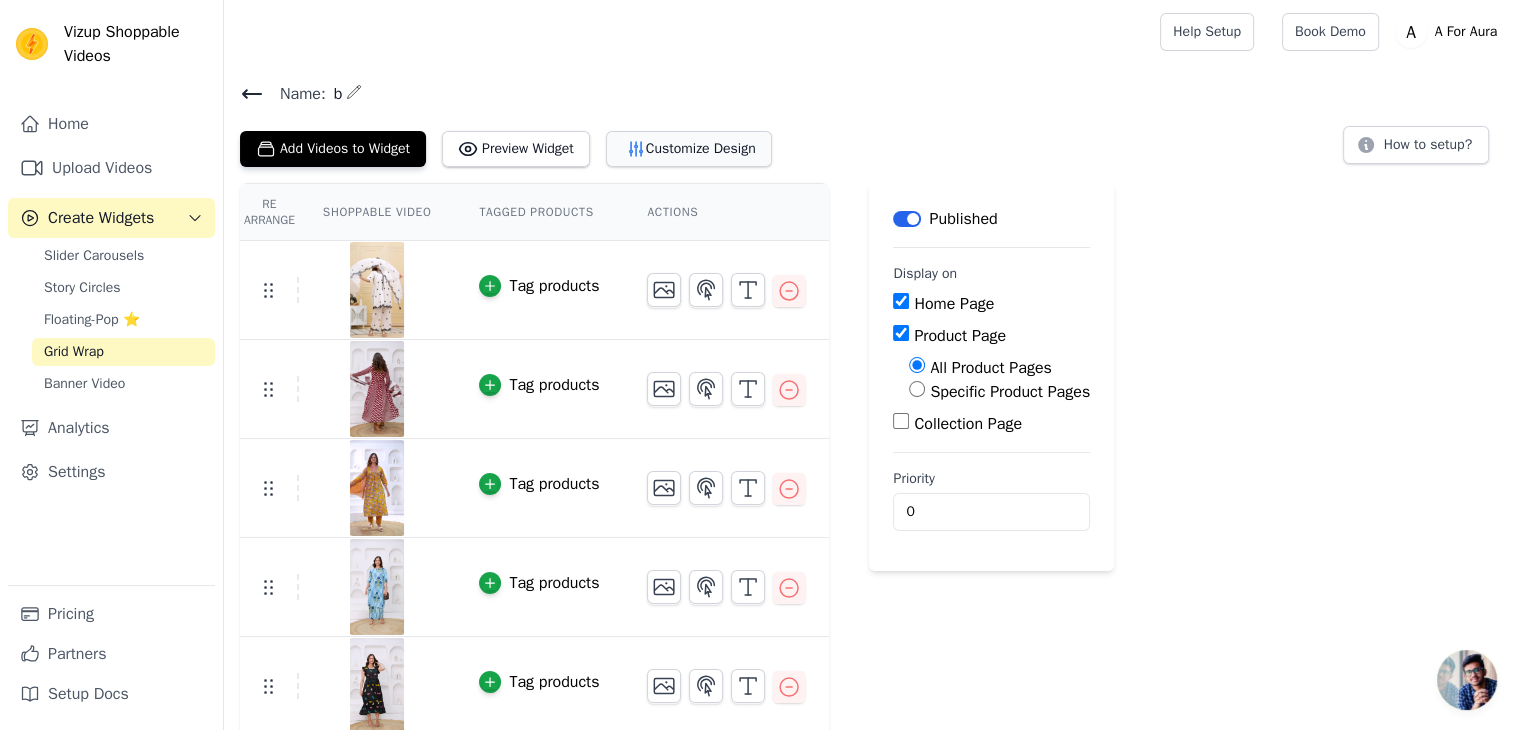 click on "Customize Design" at bounding box center [689, 149] 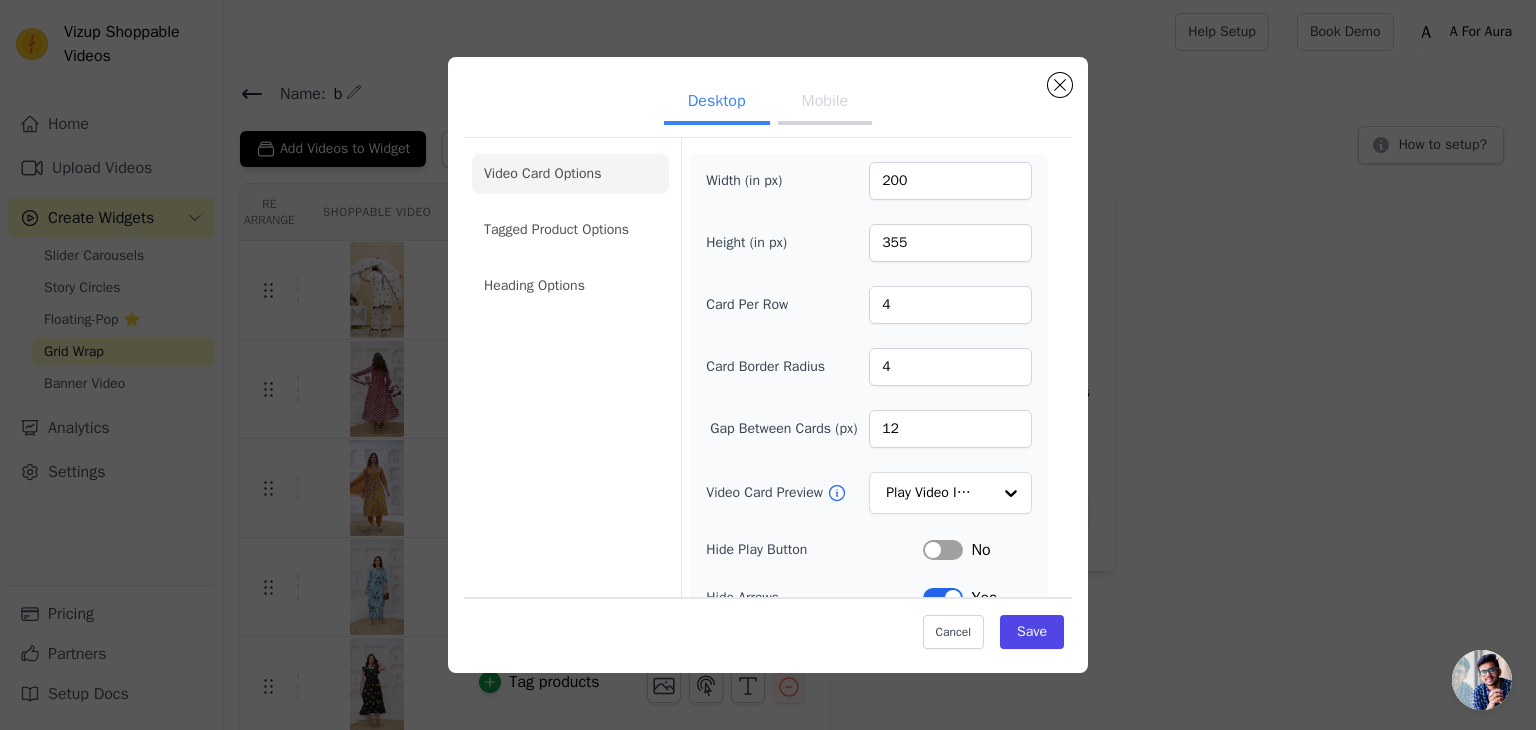 type 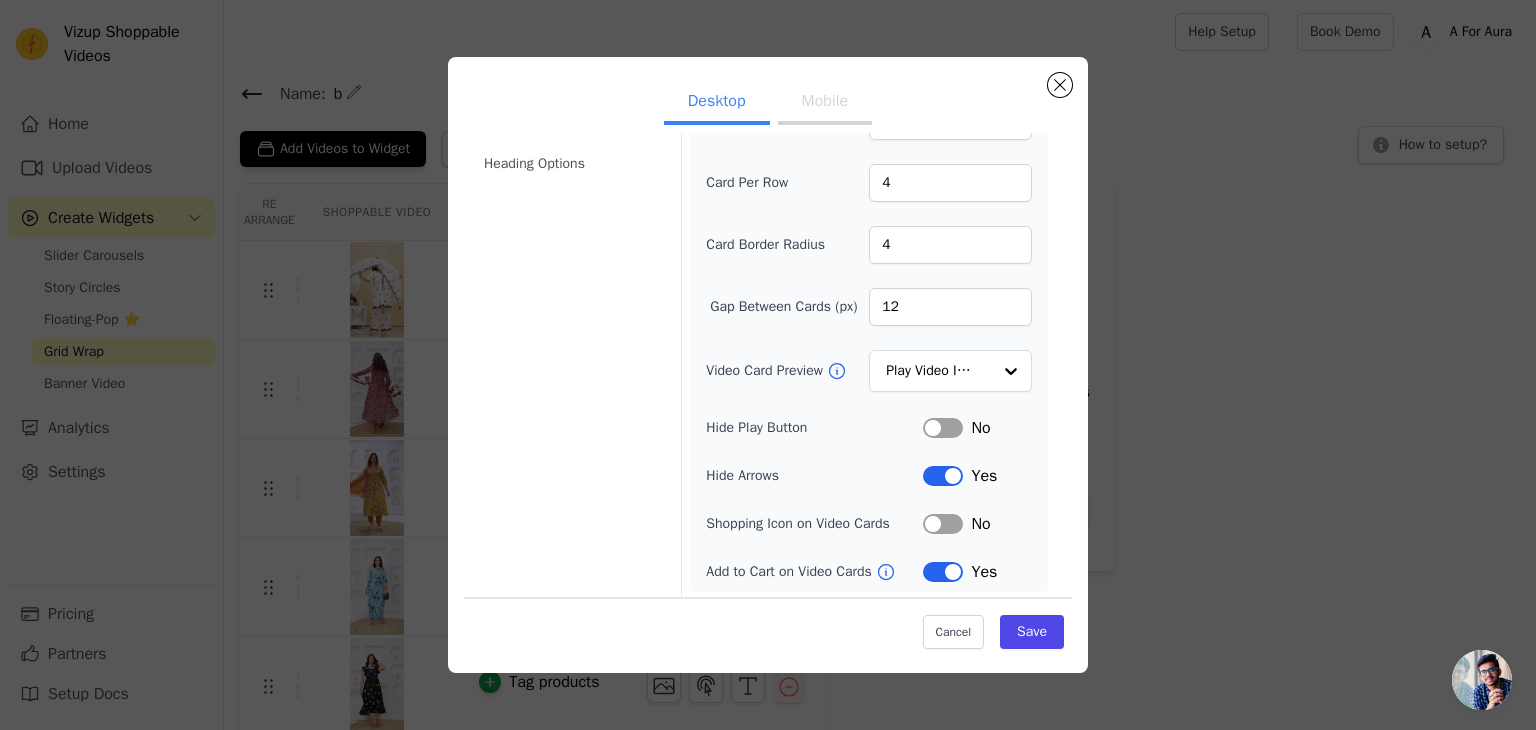 scroll, scrollTop: 0, scrollLeft: 0, axis: both 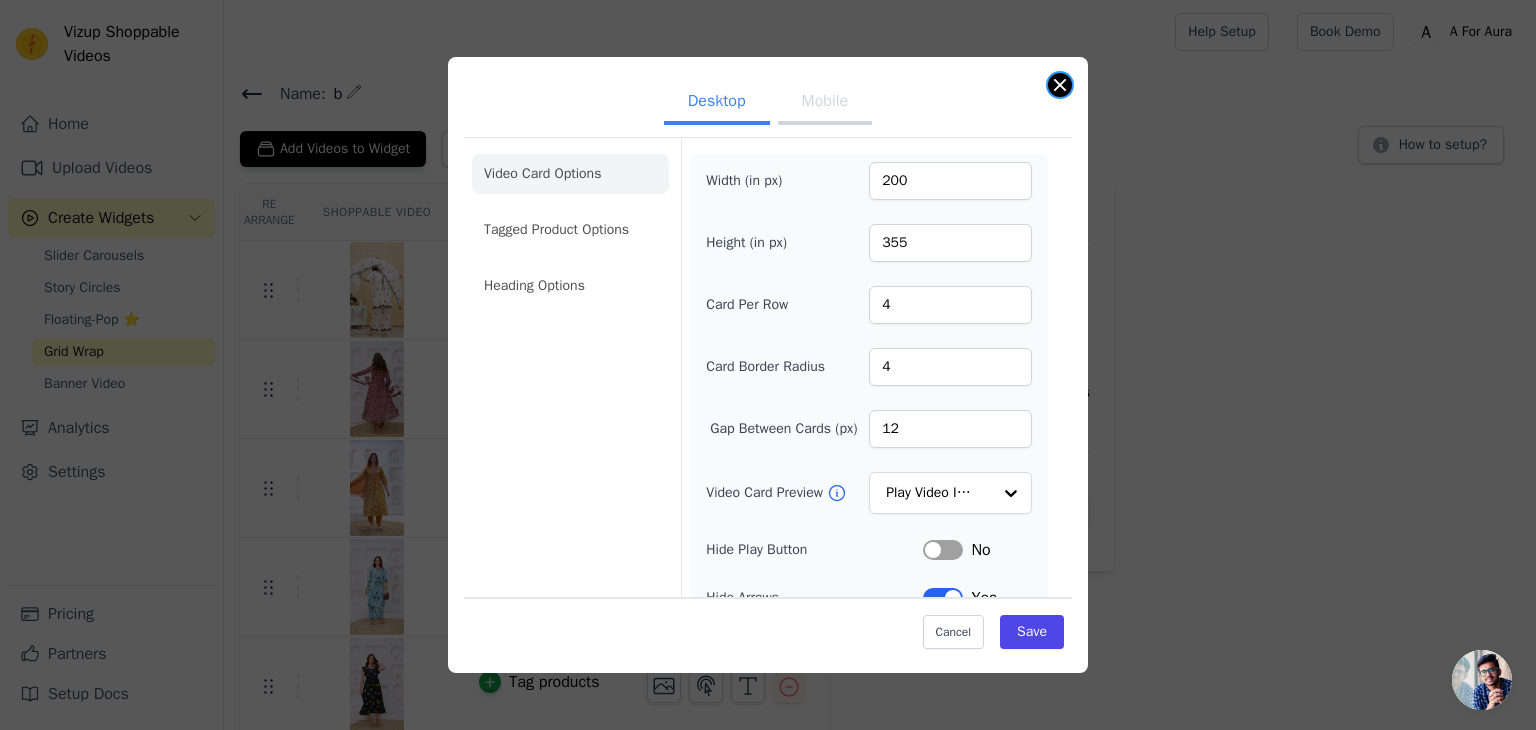 click at bounding box center [1060, 85] 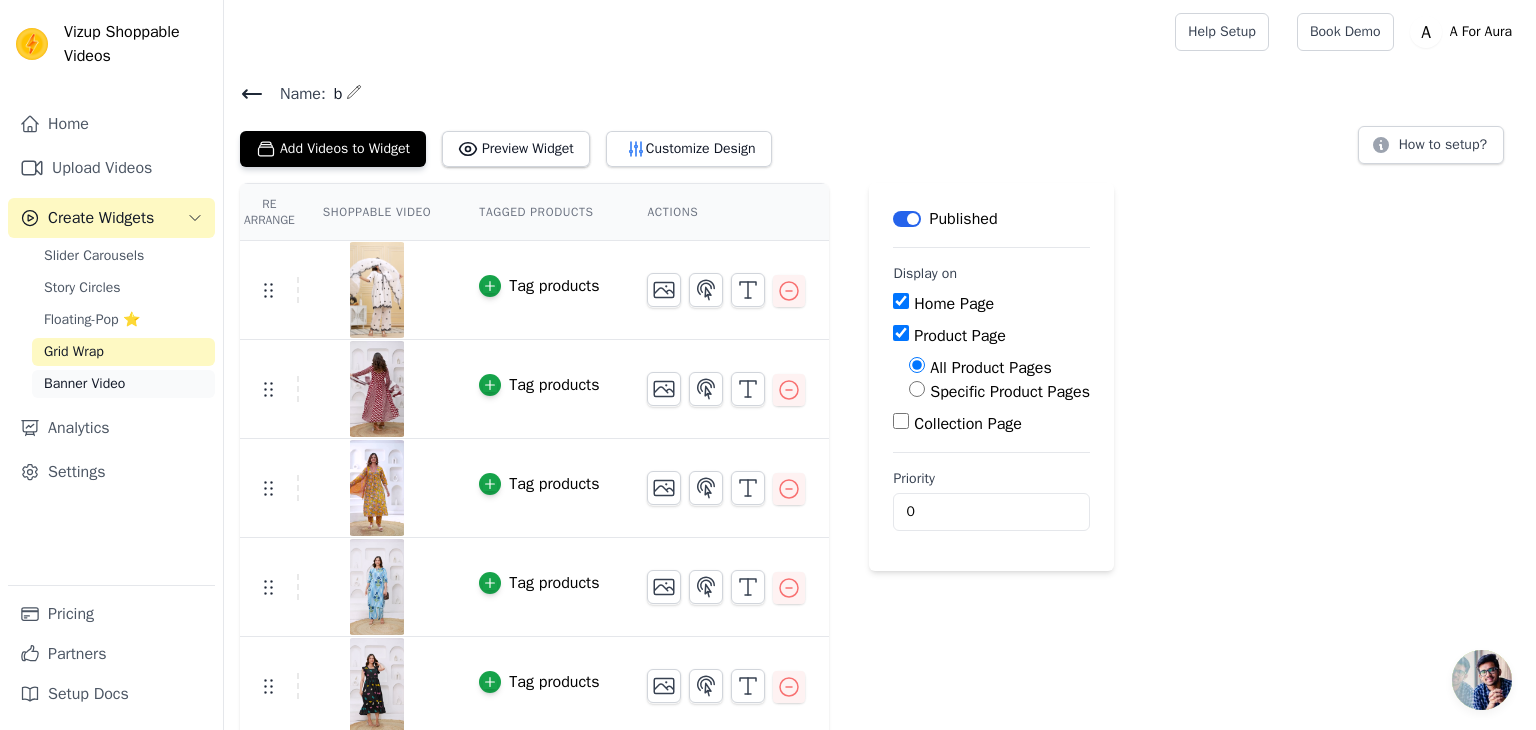click on "Banner Video" at bounding box center (84, 384) 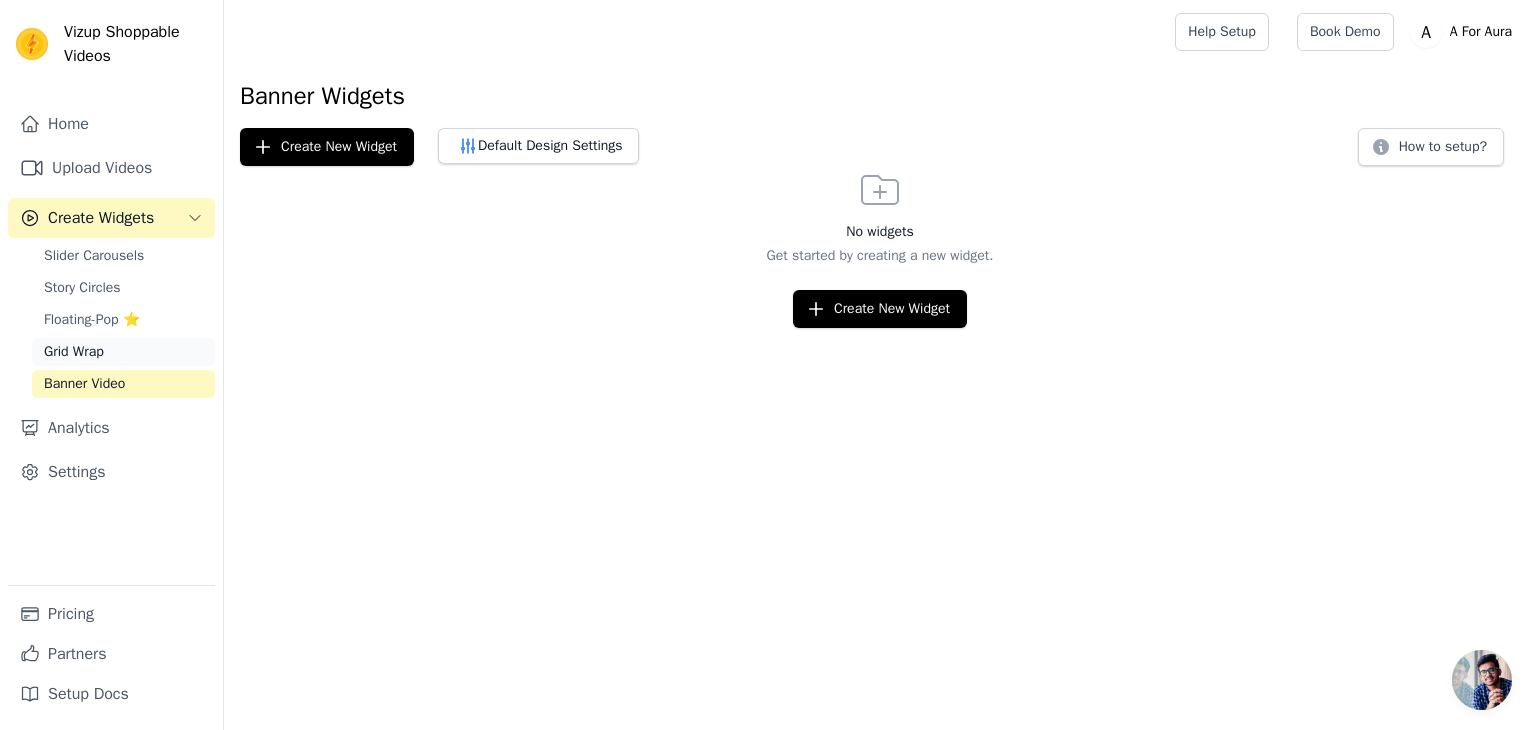 click on "Grid Wrap" at bounding box center [123, 352] 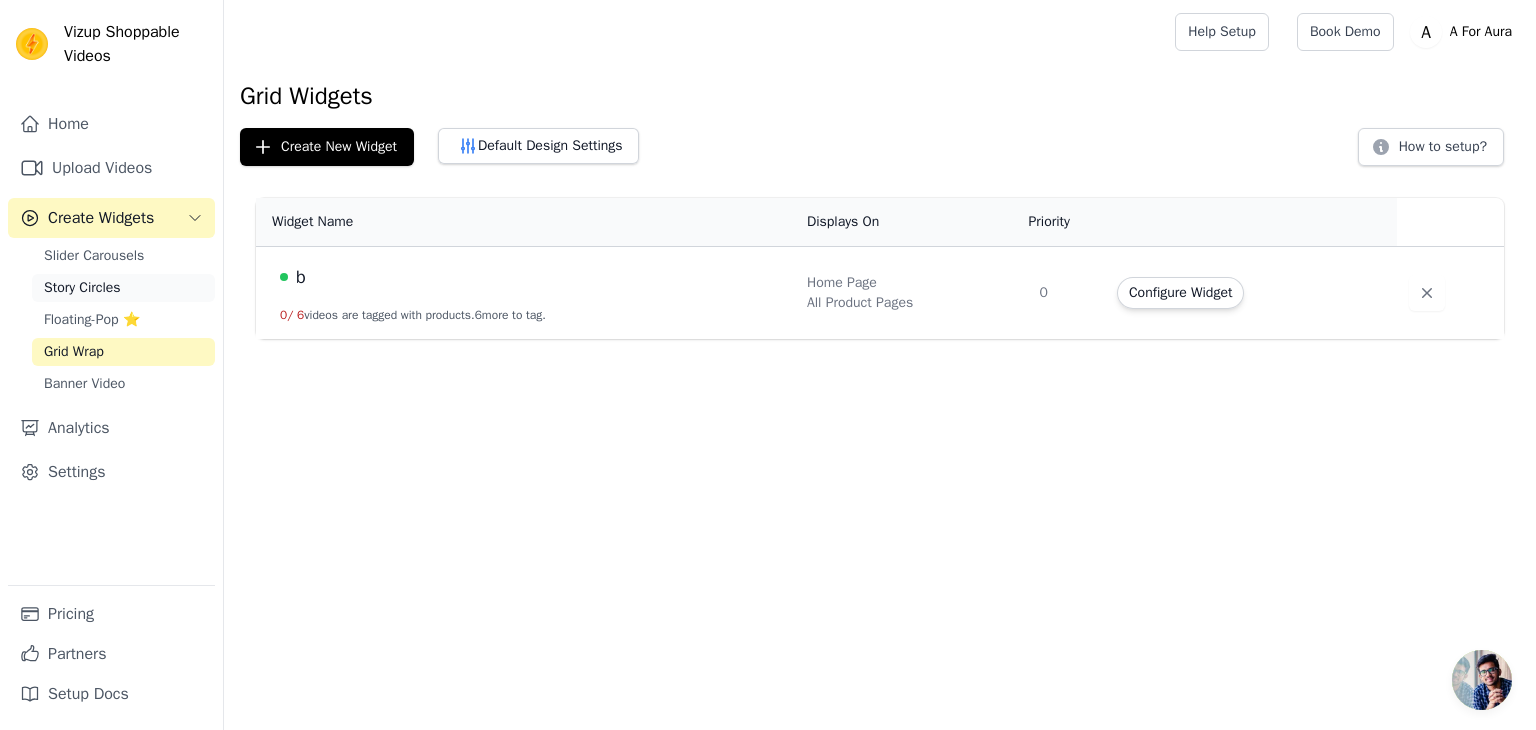 click on "Story Circles" at bounding box center [82, 288] 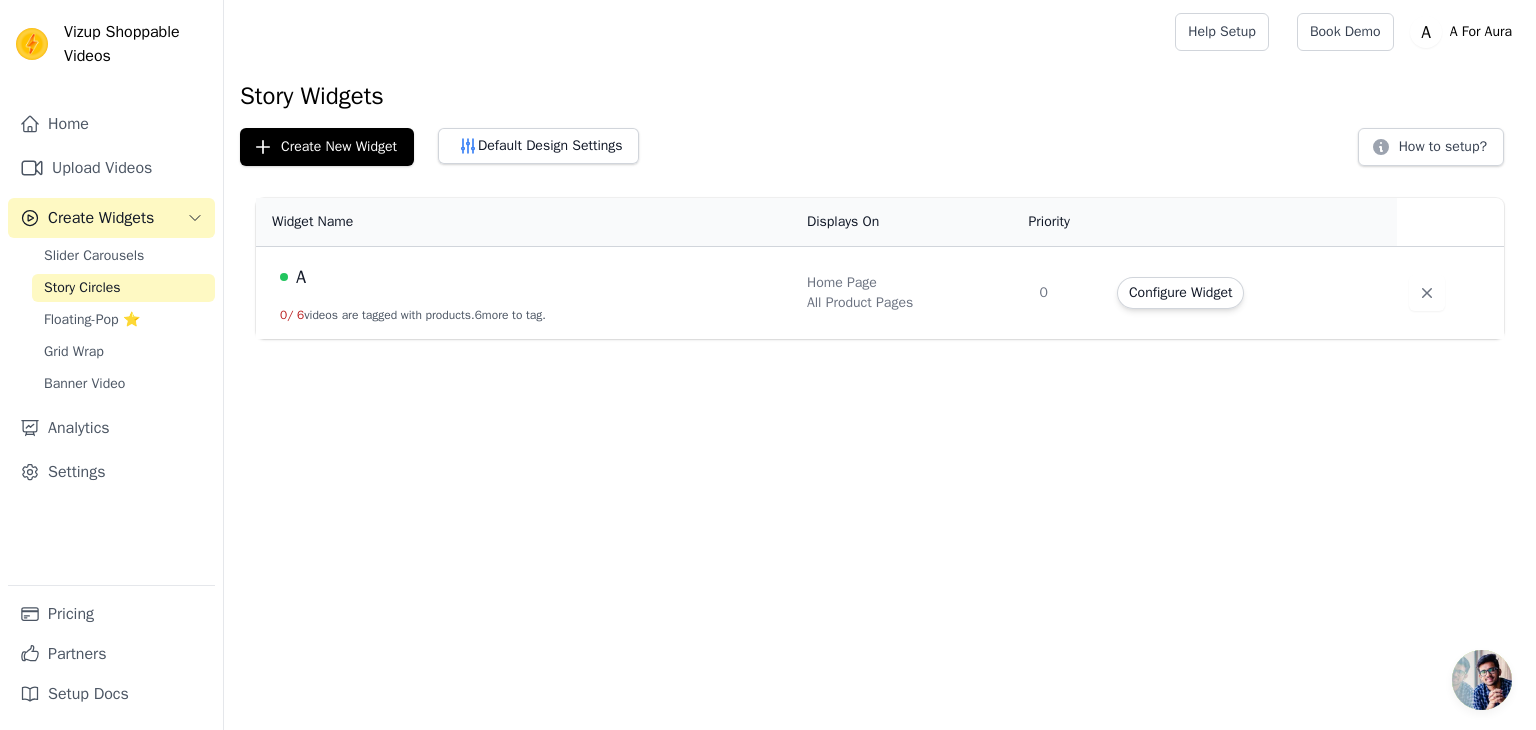click on "A" at bounding box center (301, 277) 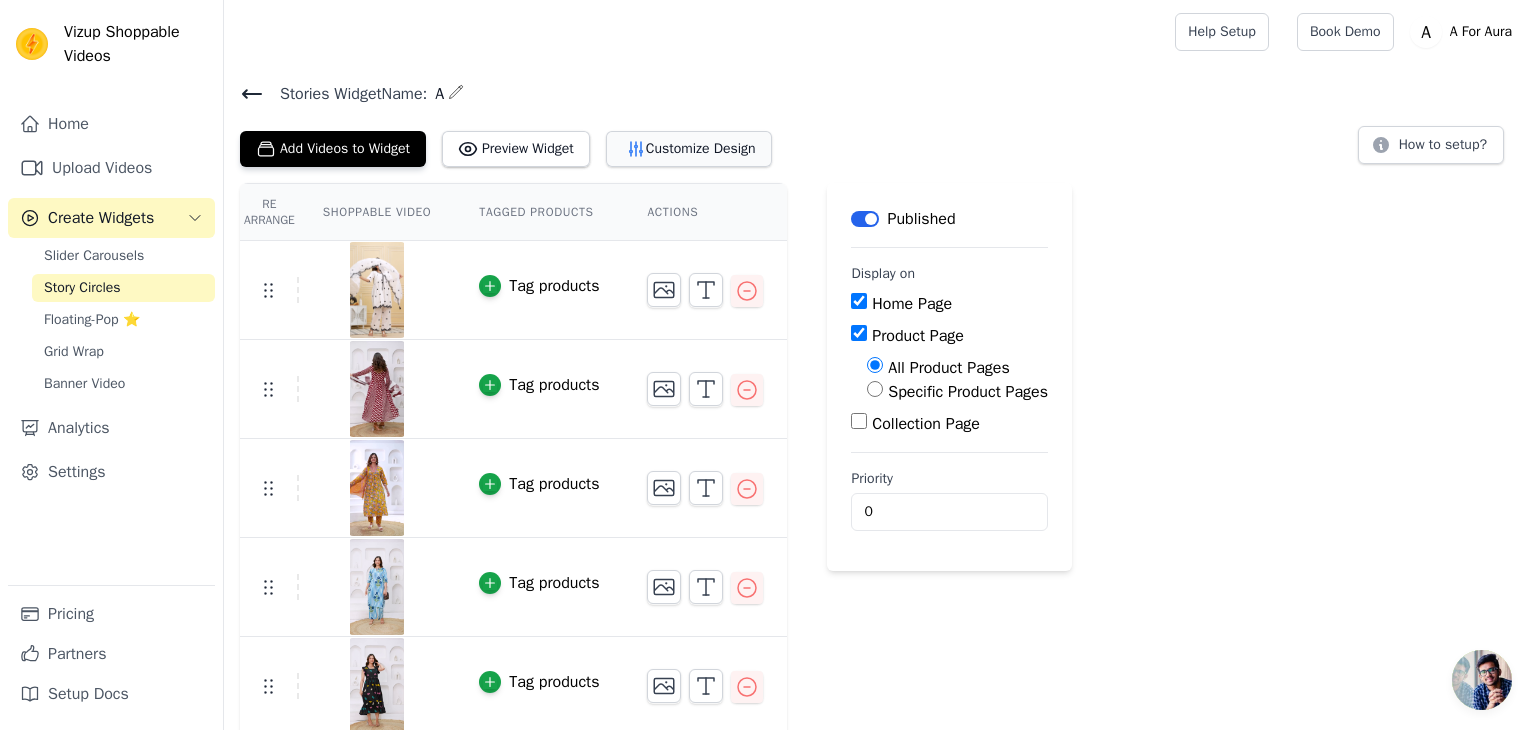 click on "Customize Design" at bounding box center (689, 149) 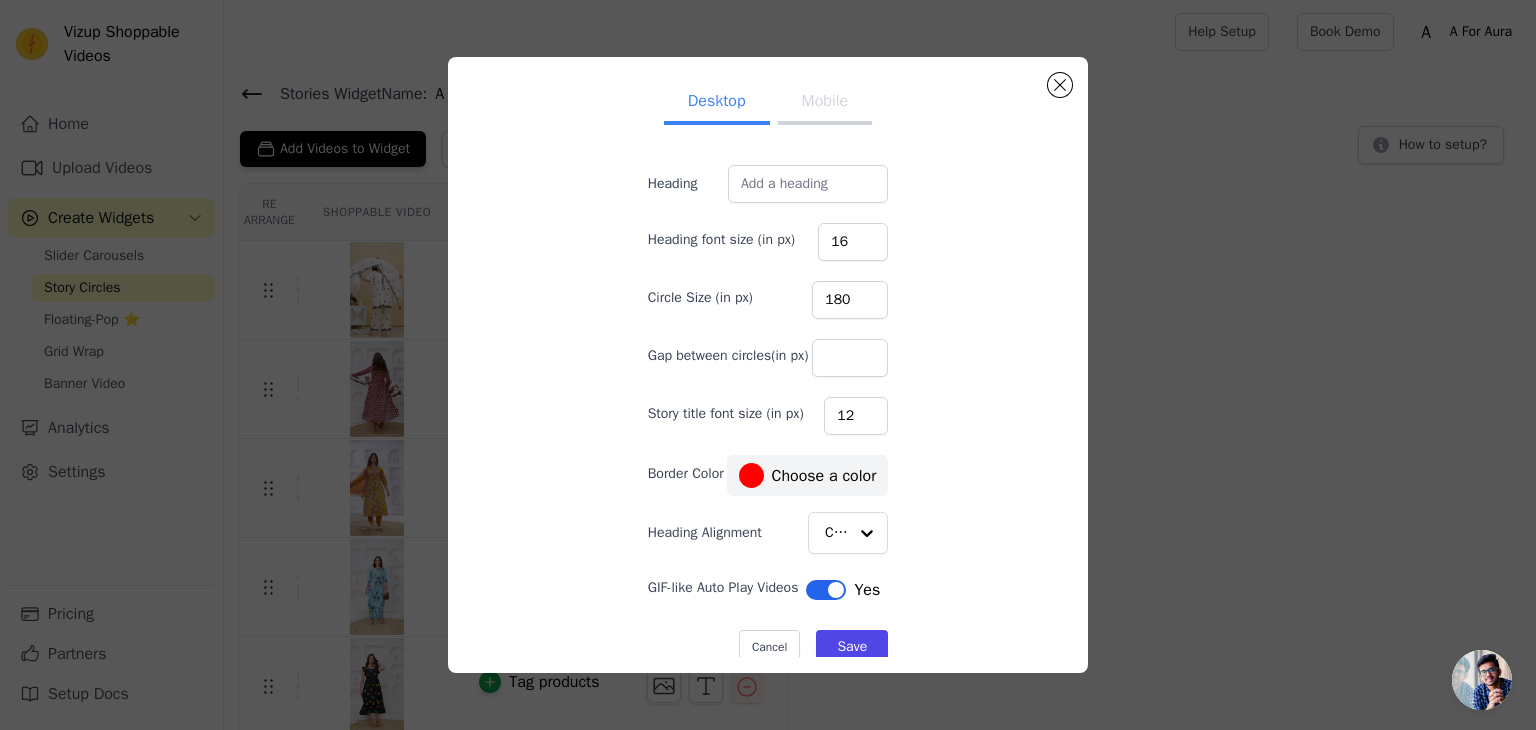 type 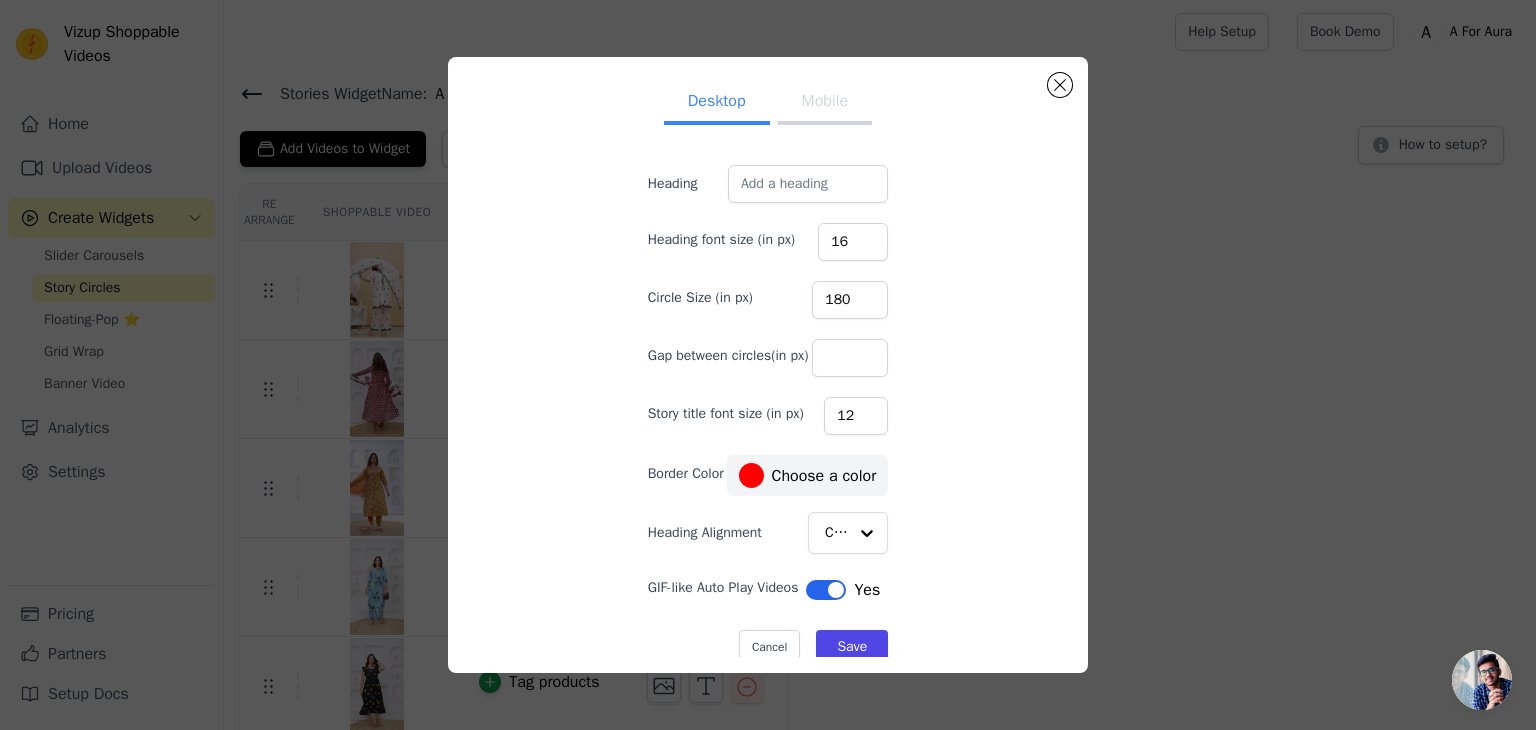 click on "Desktop Mobile   Heading     Heading font size (in px)   16   Circle Size (in px)   180   Gap between circles(in px)     Story title font size (in px)   12   Border Color   #ff0000       Choose a color     Heading Alignment         Center               GIF-like Auto Play Videos   Label     Yes   Cancel     Save                               #ff0000   1   hex   change to    rgb" at bounding box center [768, 365] 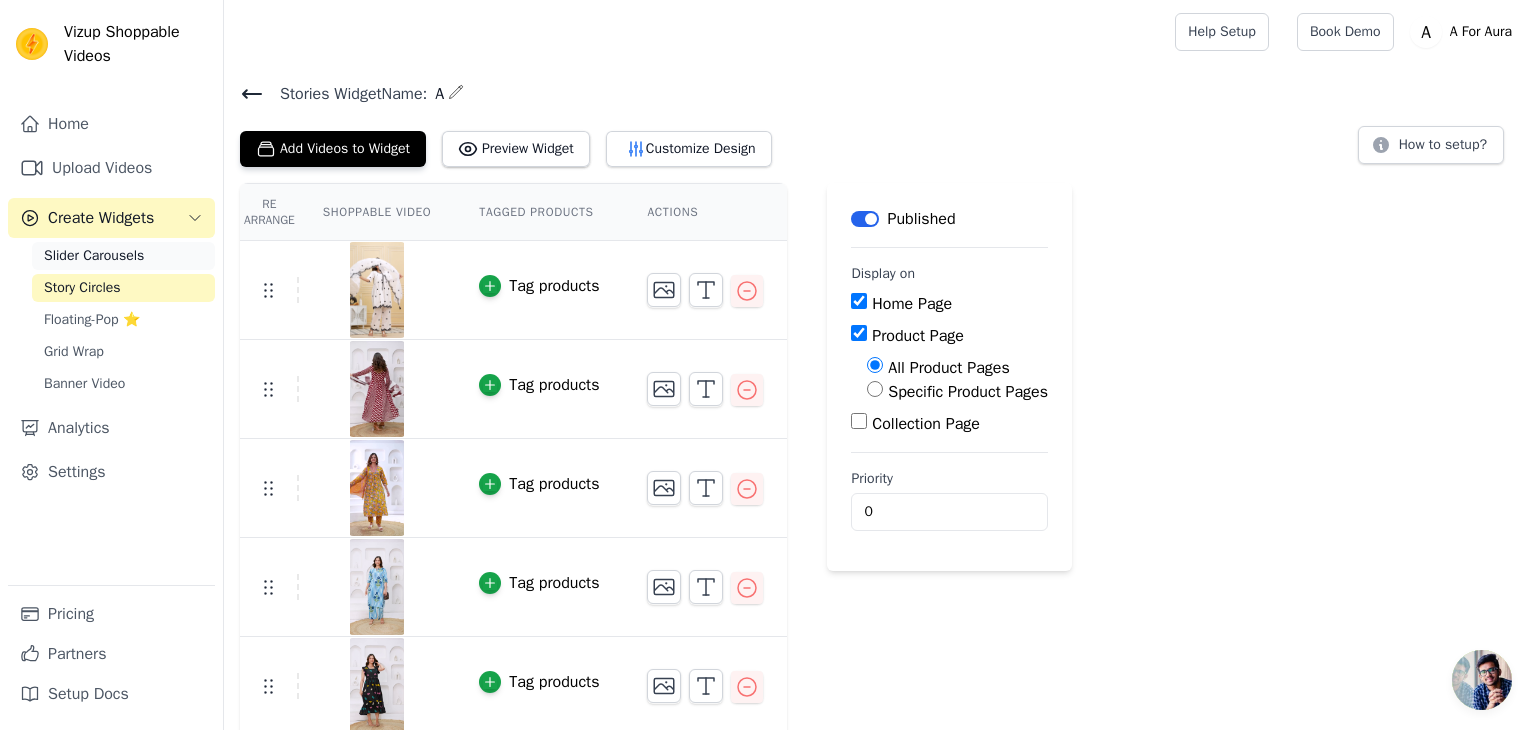 click on "Slider Carousels" at bounding box center (94, 256) 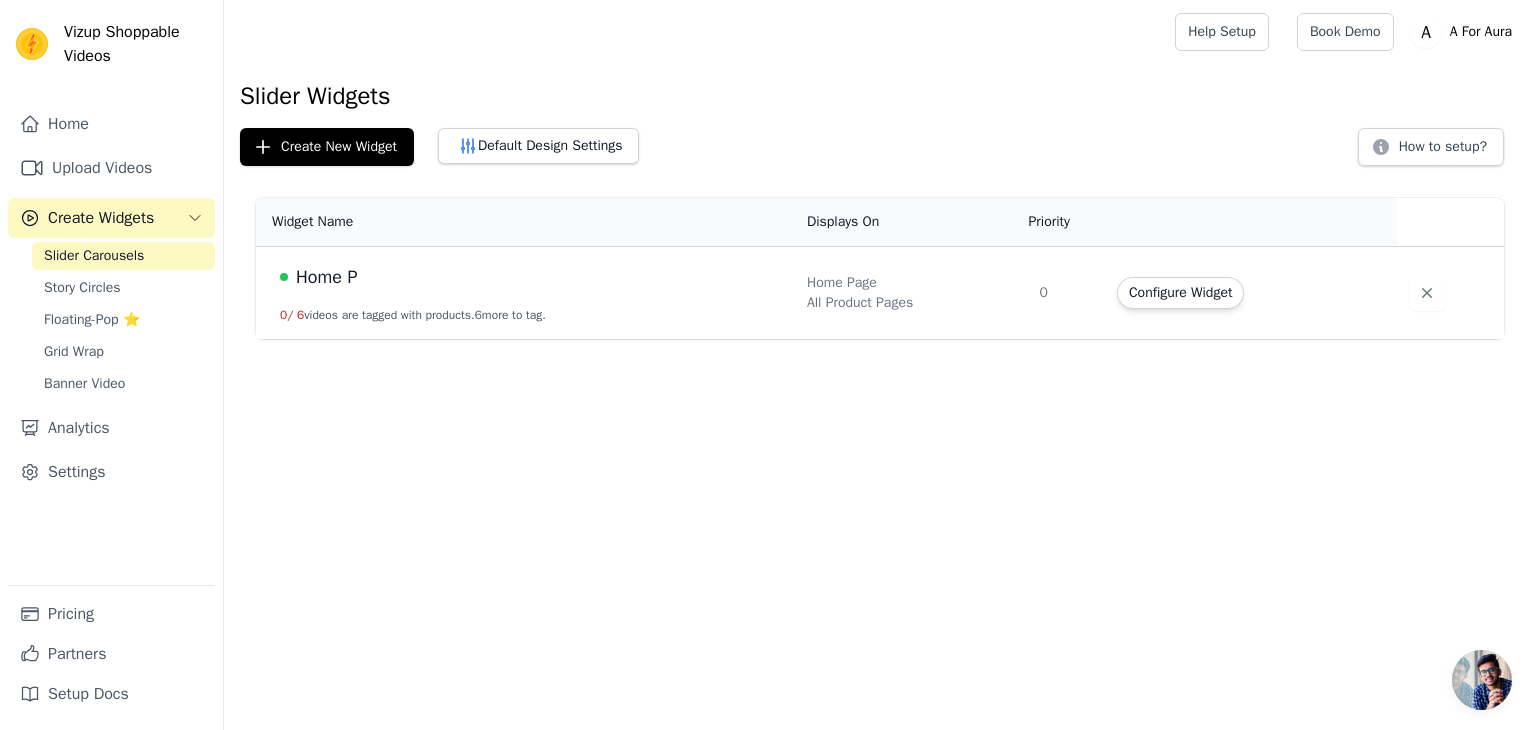 click on "Home P" at bounding box center [327, 277] 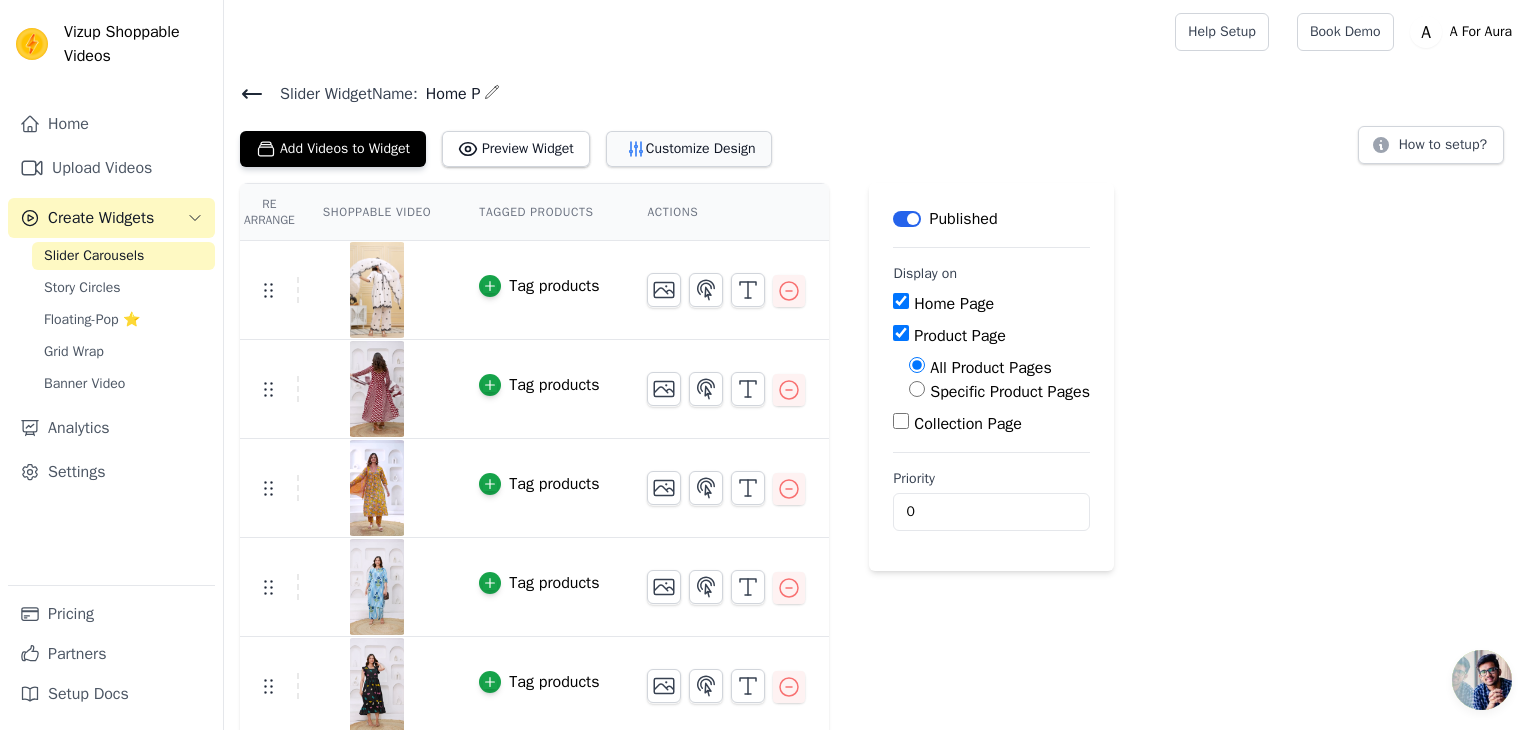 click on "Customize Design" at bounding box center [689, 149] 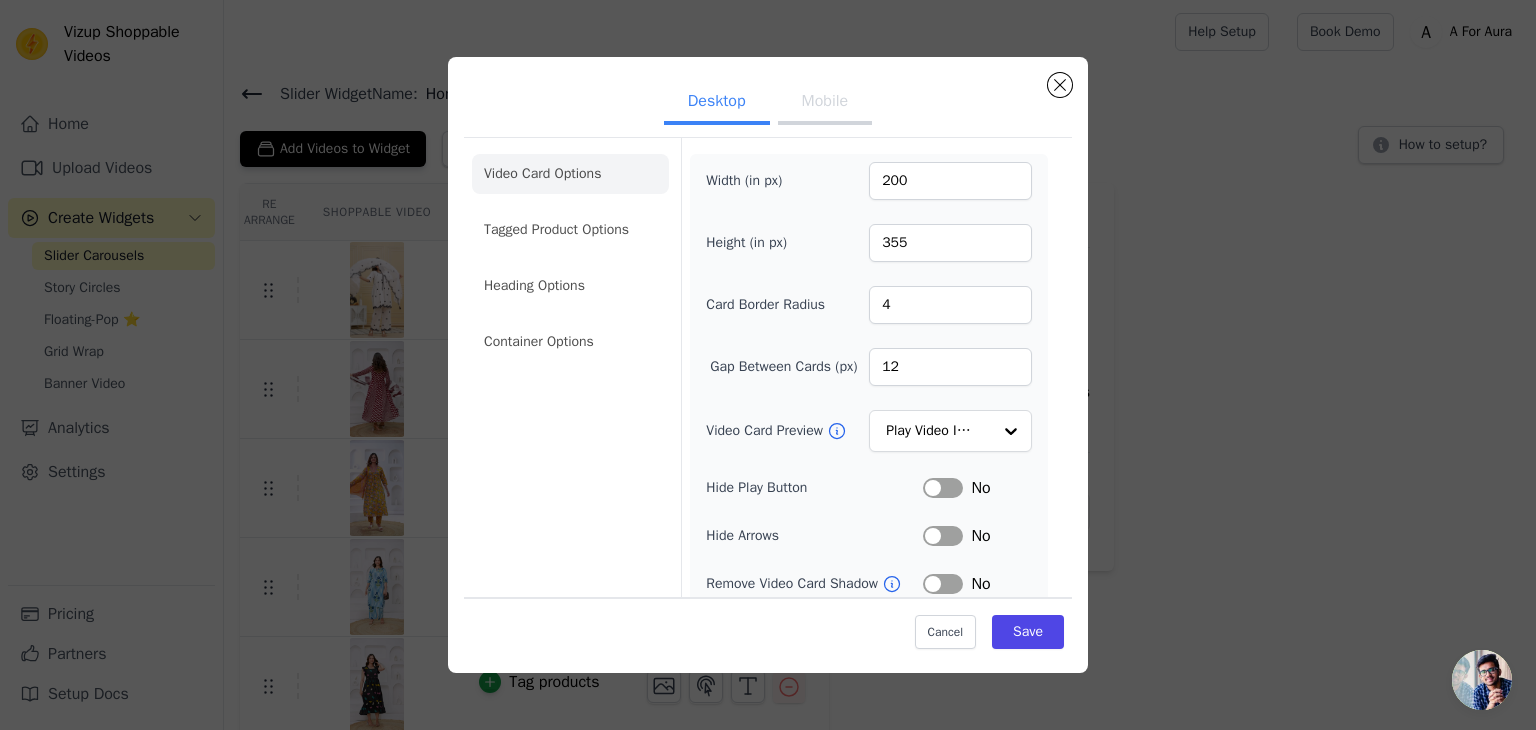 type 